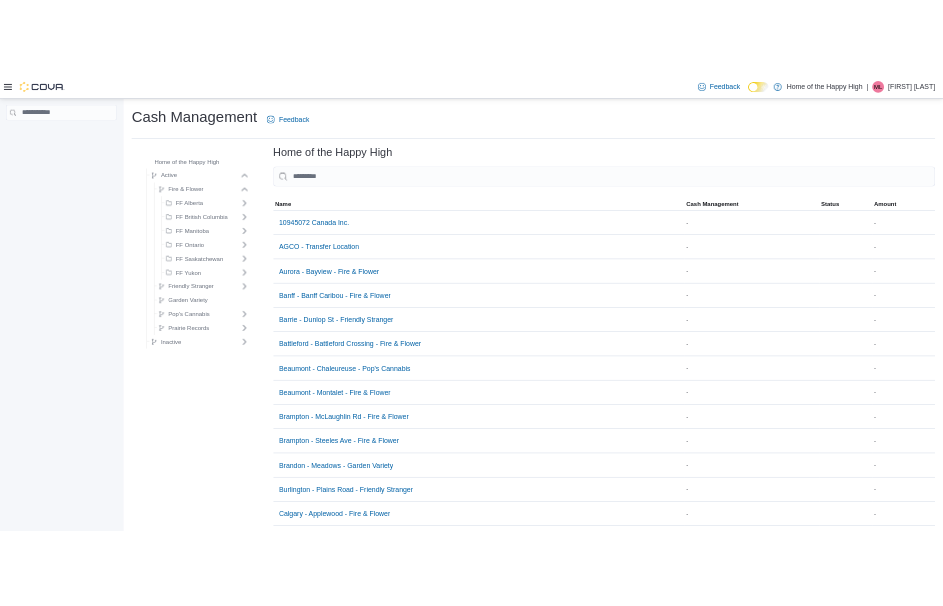 scroll, scrollTop: 0, scrollLeft: 0, axis: both 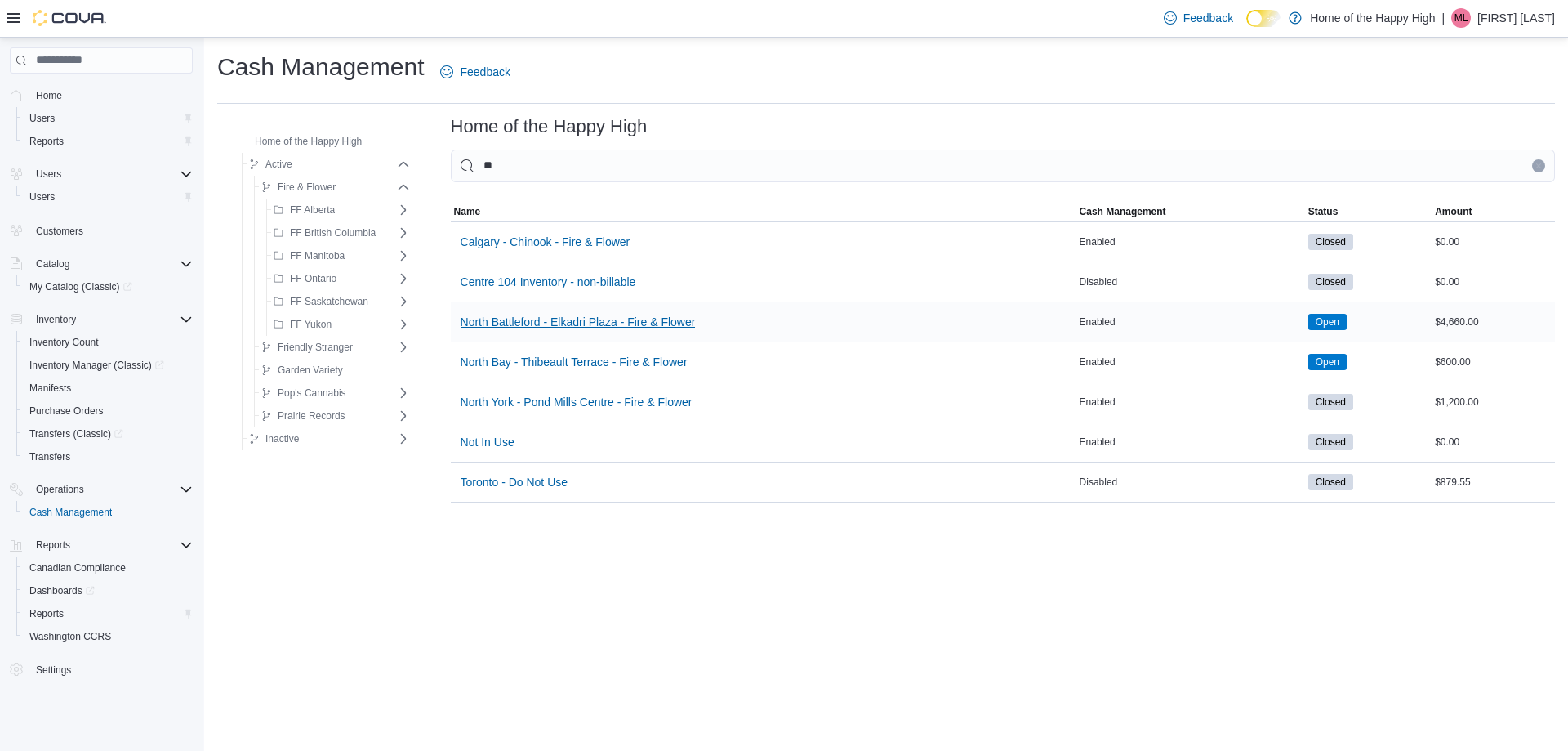 type on "**" 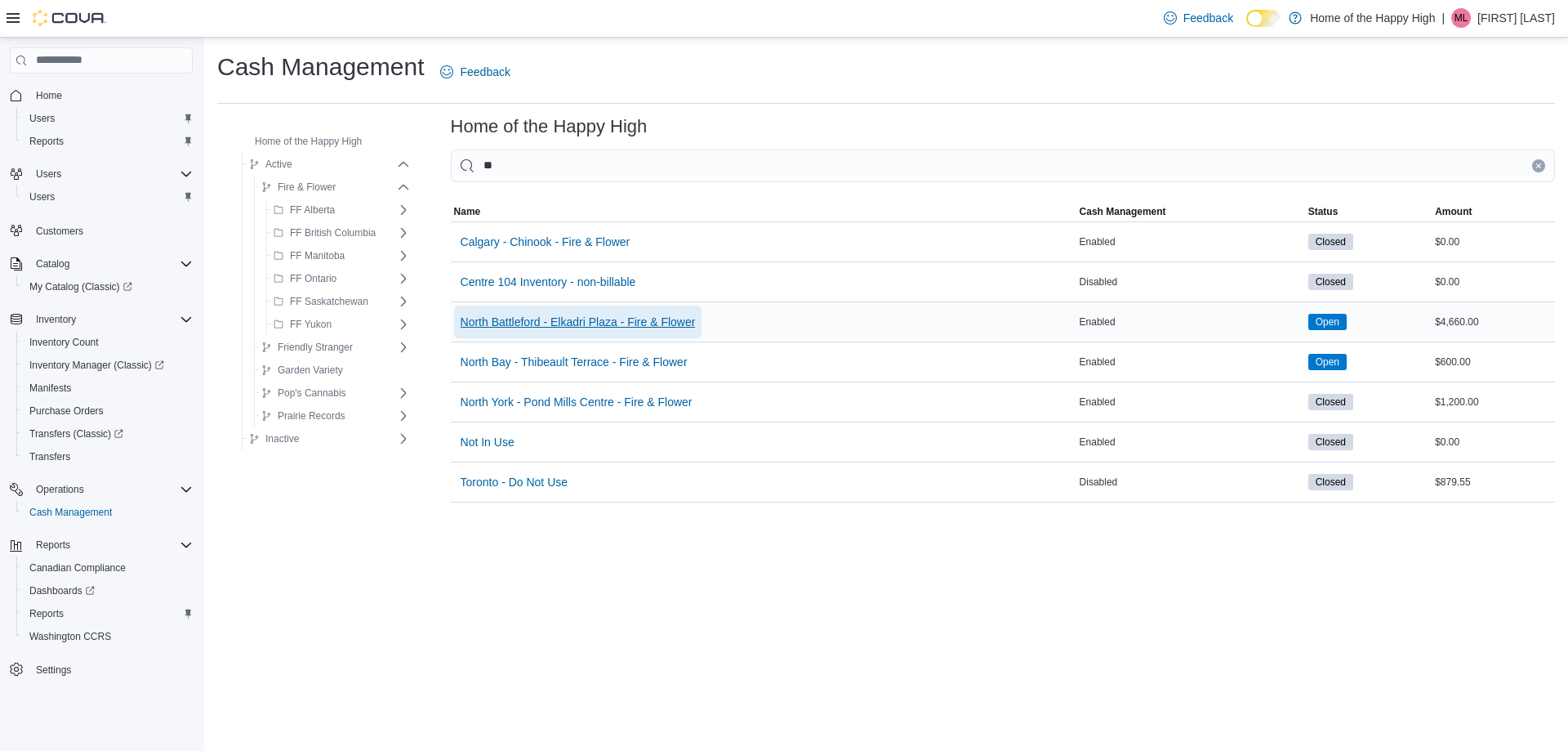 click on "North Battleford - Elkadri Plaza - Fire & Flower" at bounding box center [578, 322] 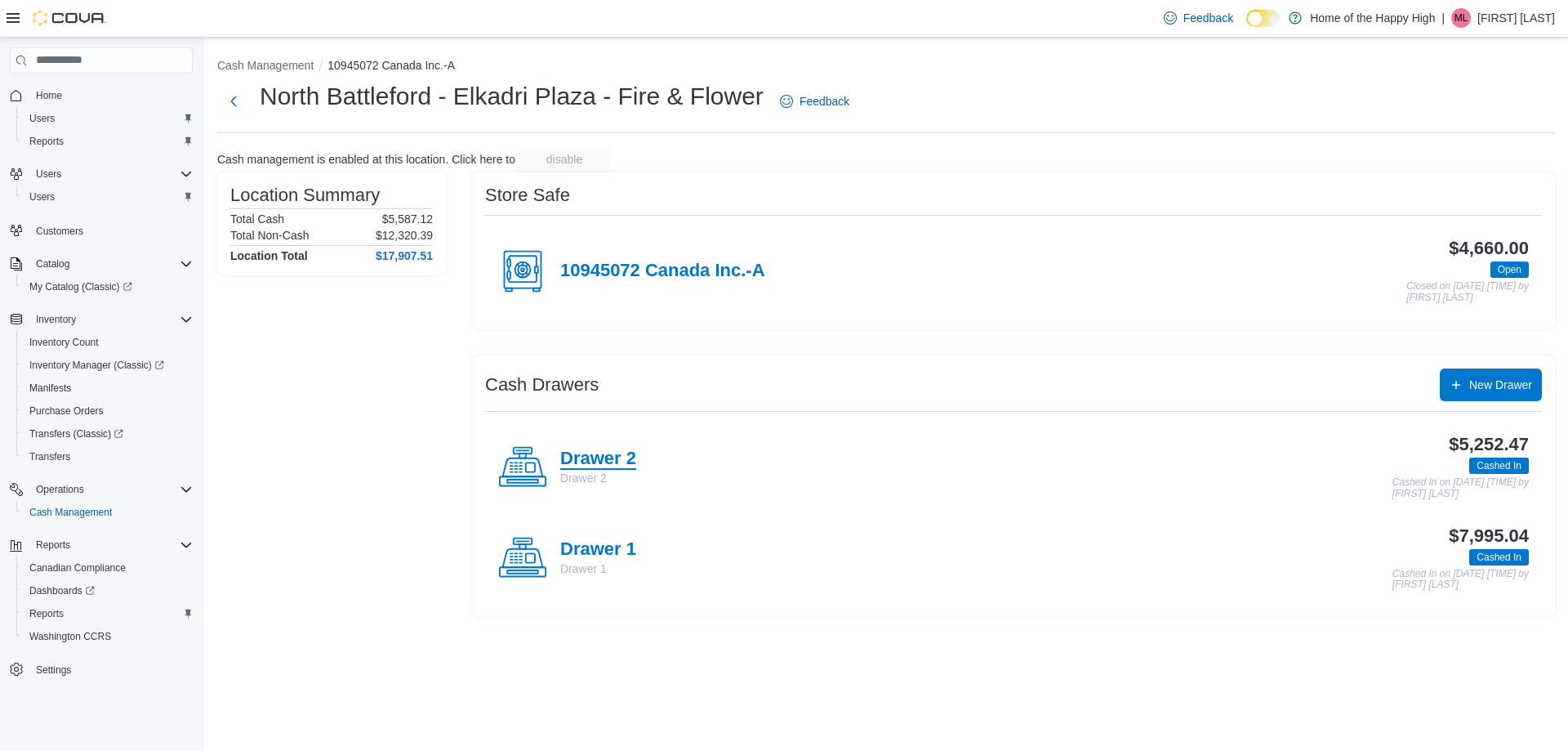 click on "Drawer 2" at bounding box center (598, 459) 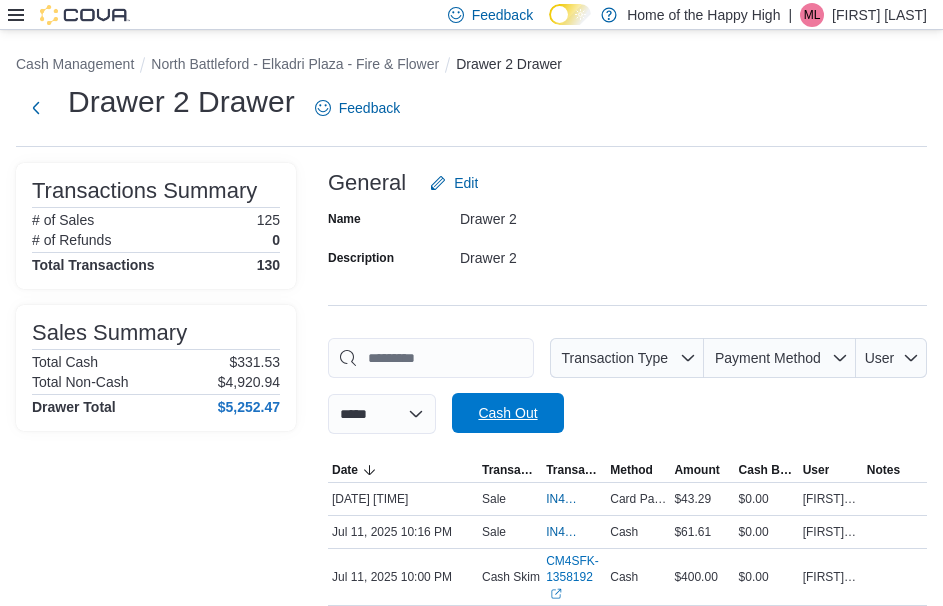 click on "Cash Out" at bounding box center (507, 413) 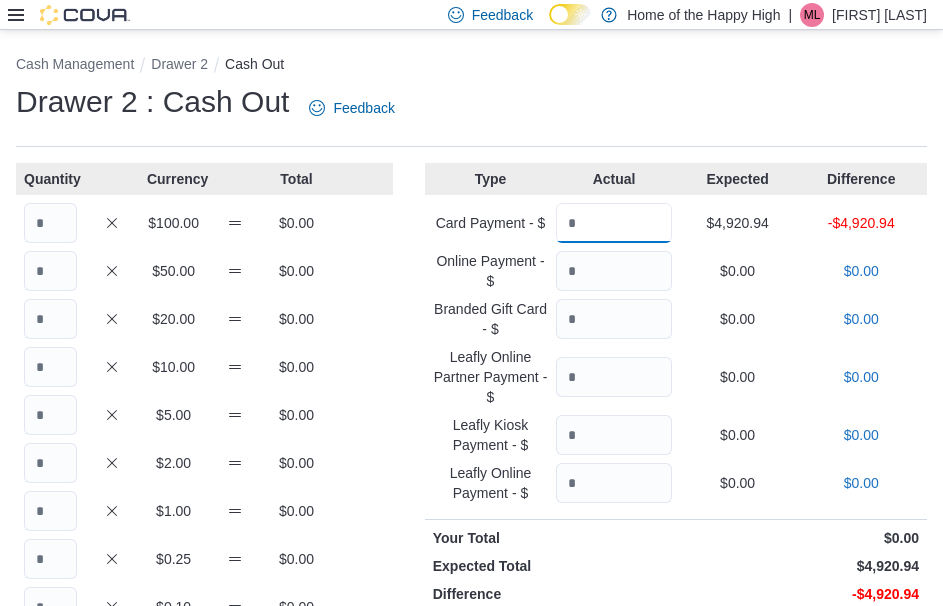 click at bounding box center [614, 223] 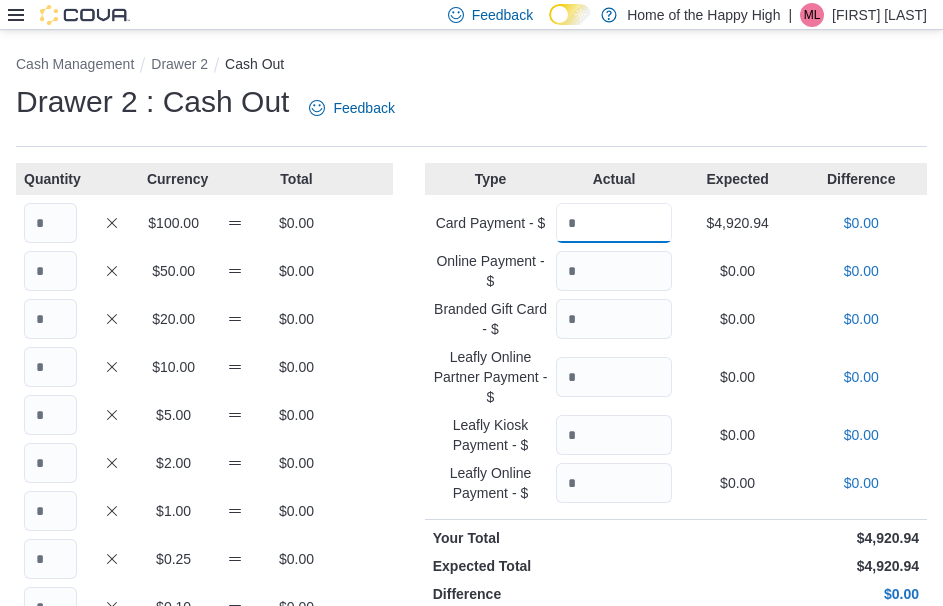 type on "*******" 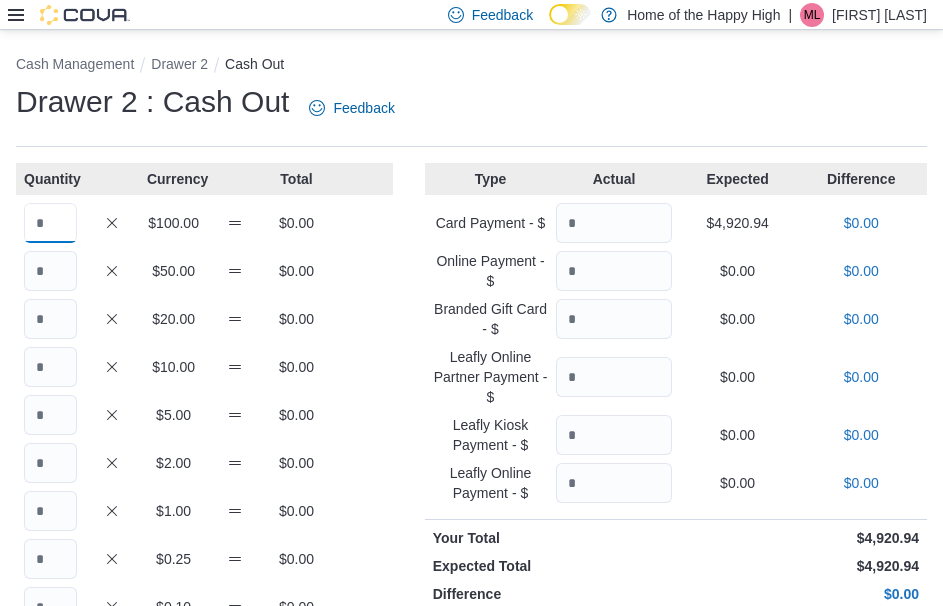 click at bounding box center [50, 223] 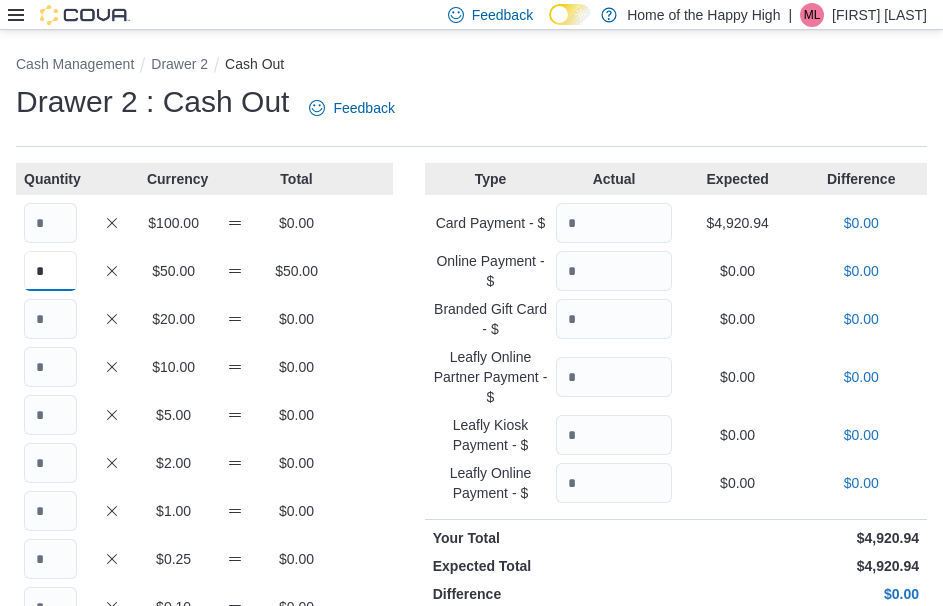 type on "*" 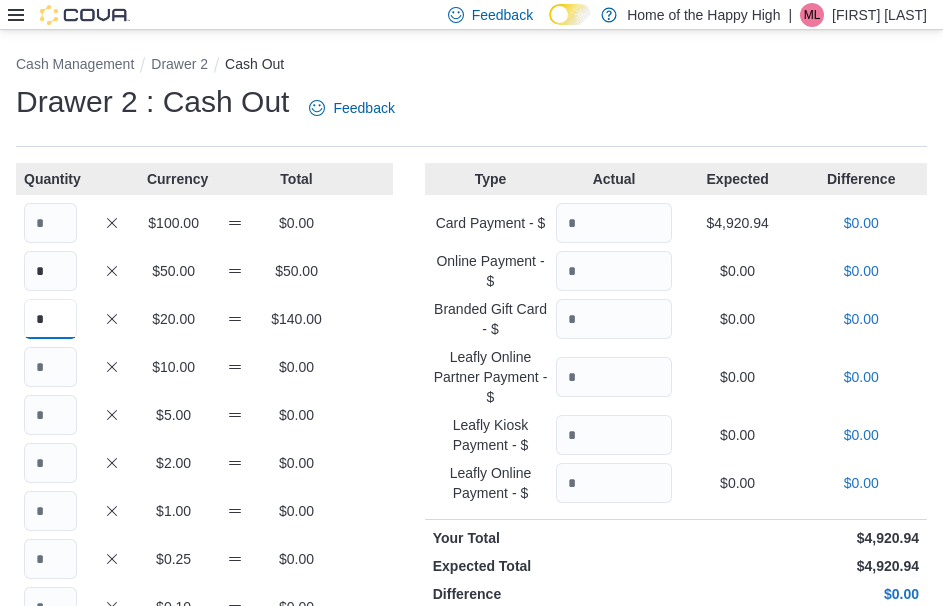 type on "*" 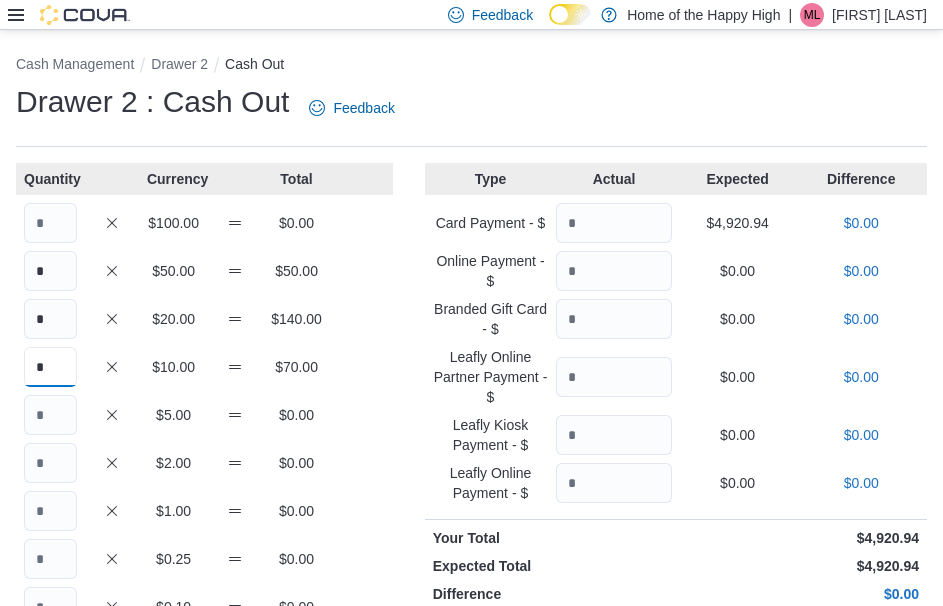 type on "*" 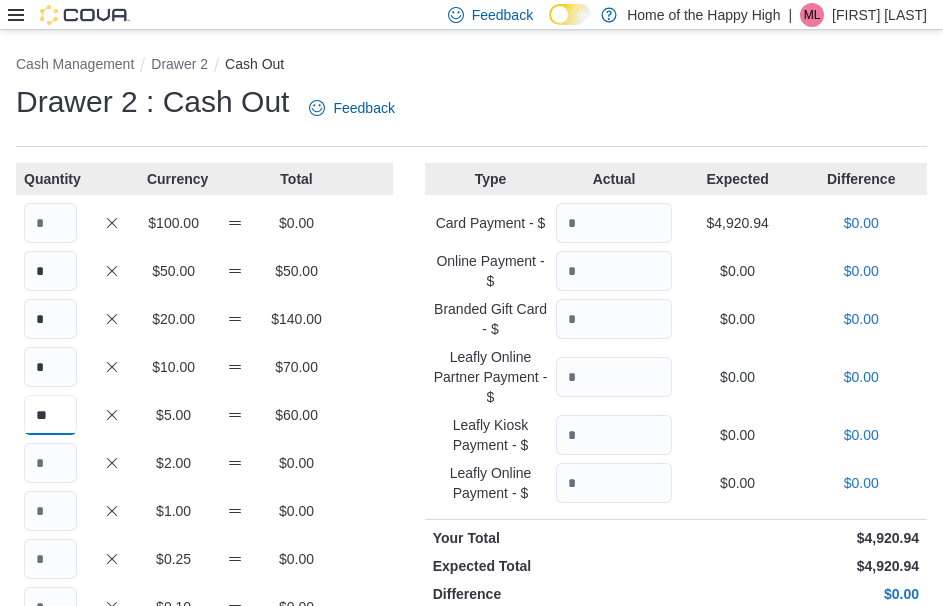 type on "**" 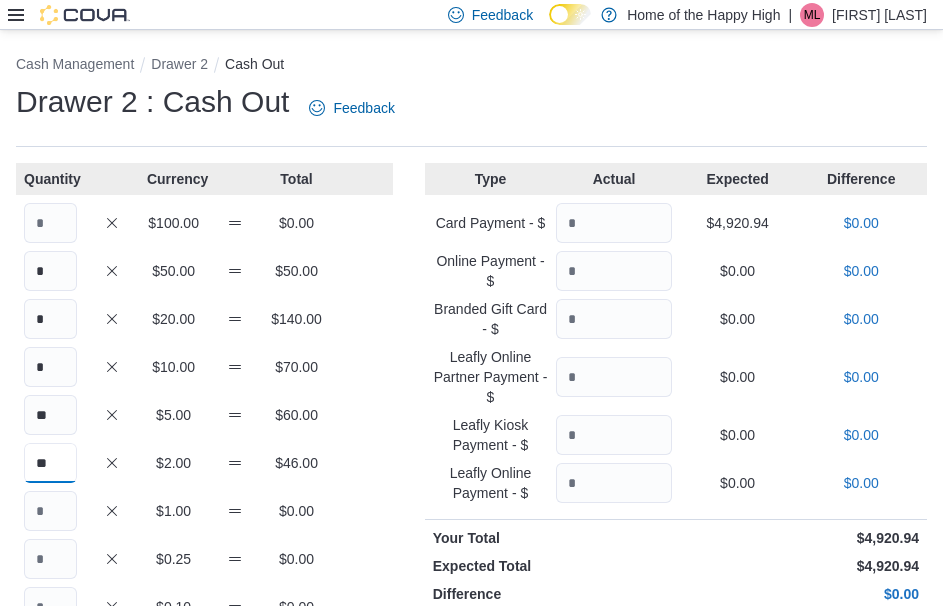 type on "**" 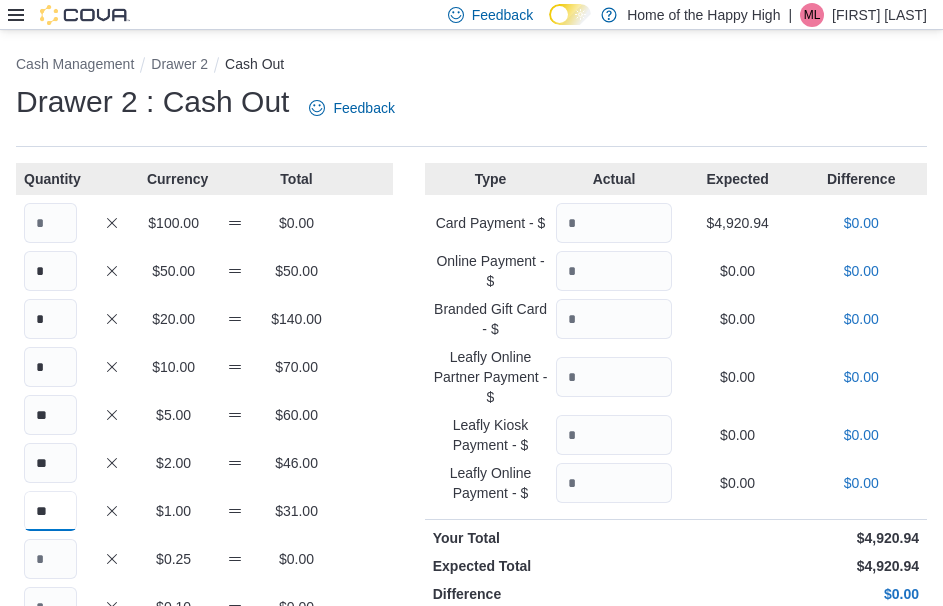 type on "**" 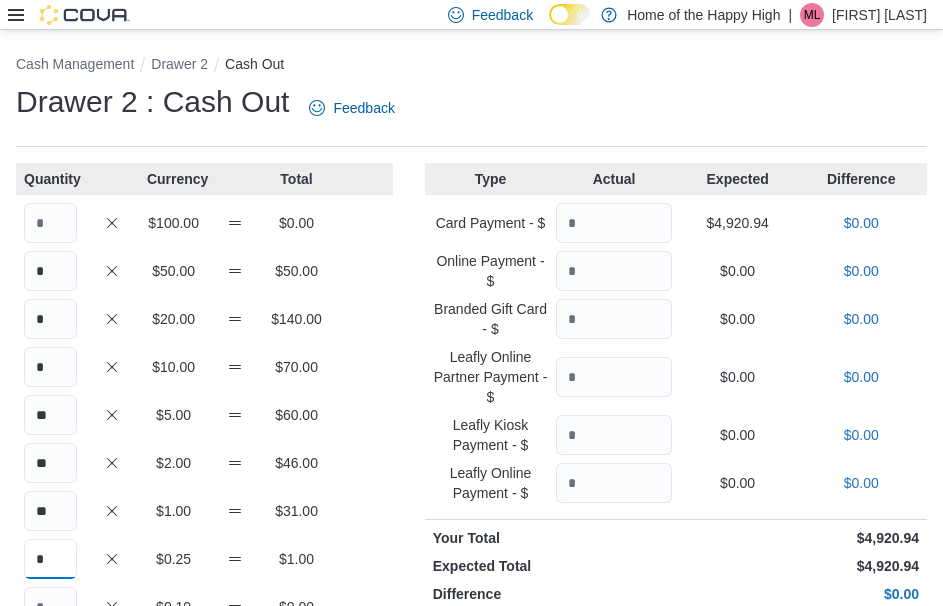 type on "*" 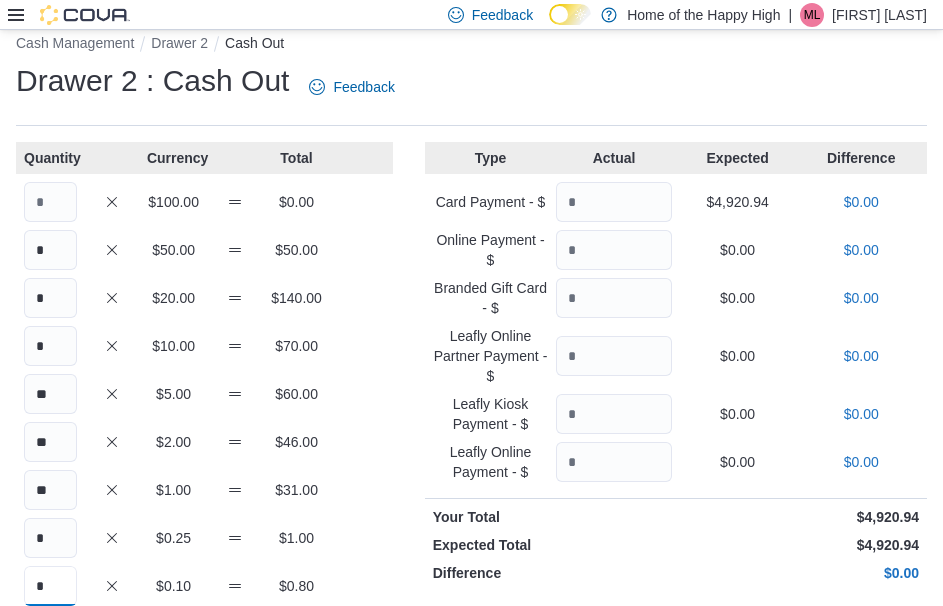 type on "*" 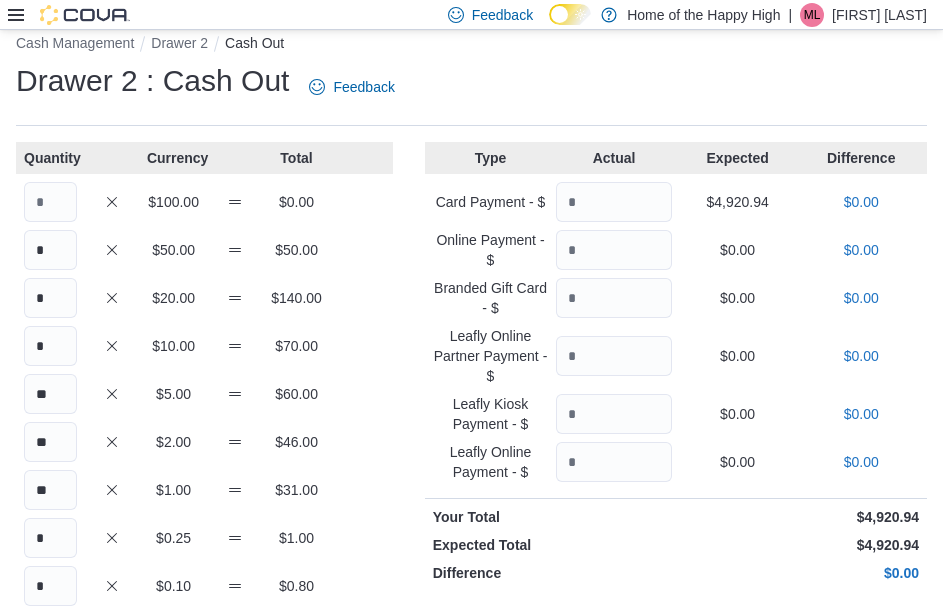 scroll, scrollTop: 283, scrollLeft: 0, axis: vertical 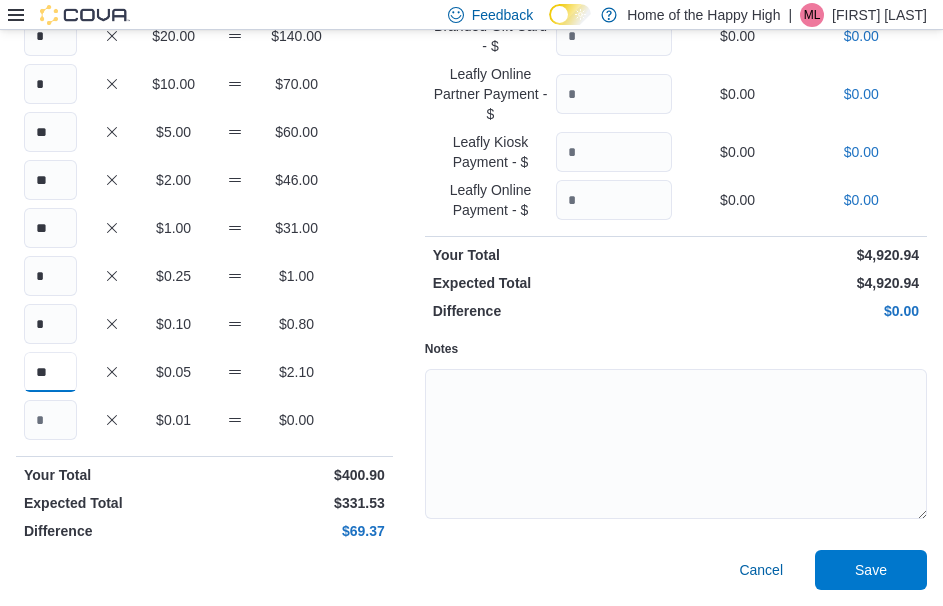 type on "**" 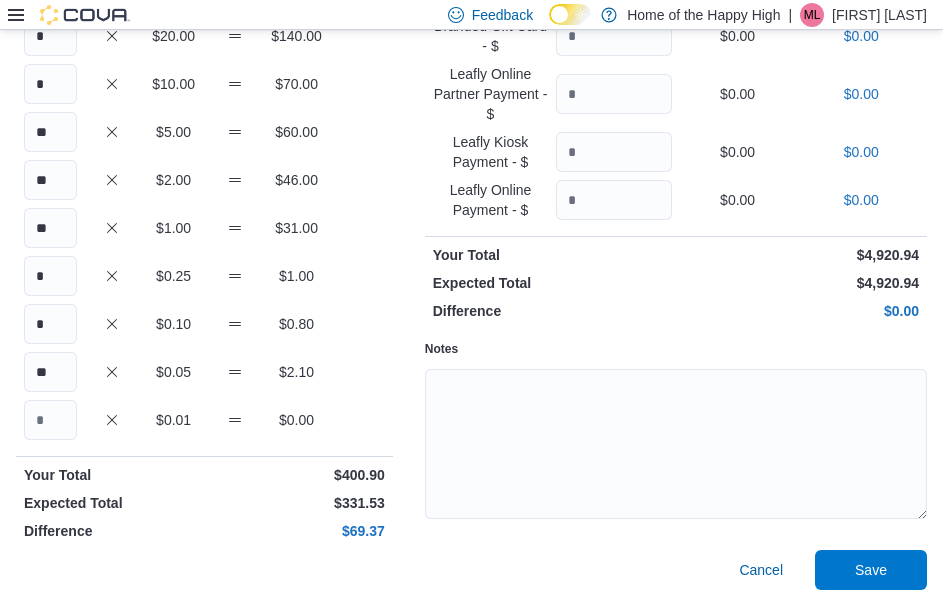 click on "$400.90" at bounding box center [296, 475] 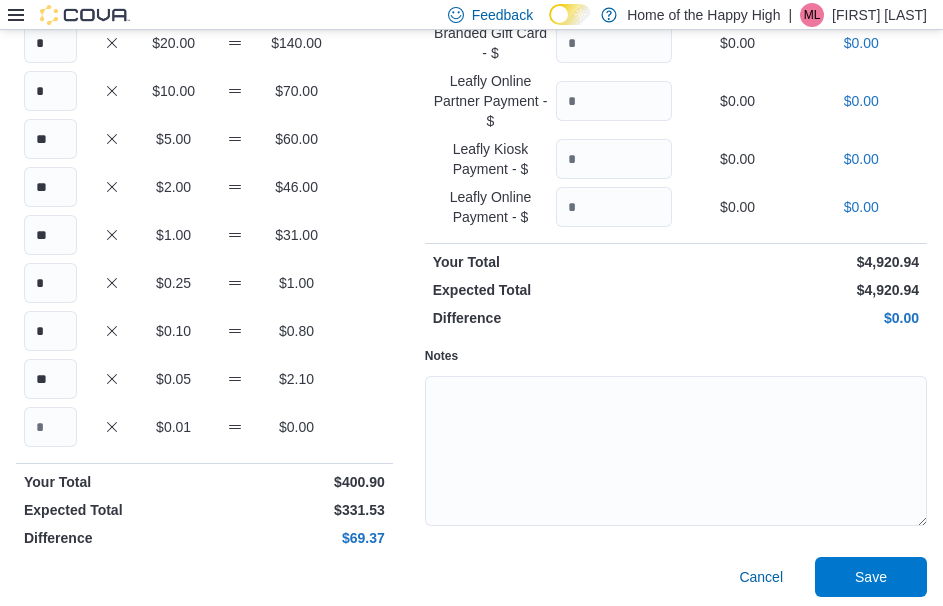 scroll, scrollTop: 283, scrollLeft: 0, axis: vertical 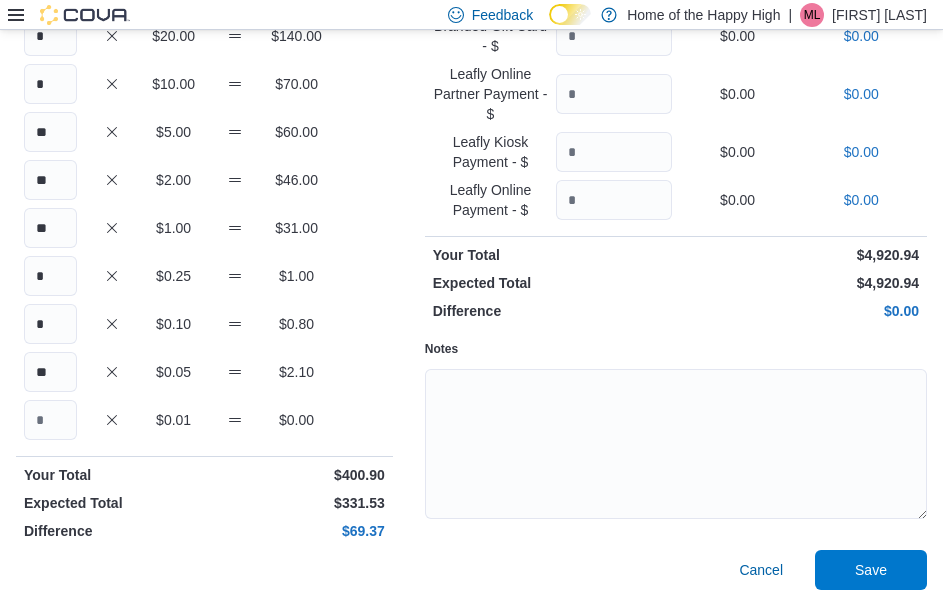 click on "* $10.00 $70.00" at bounding box center (204, 84) 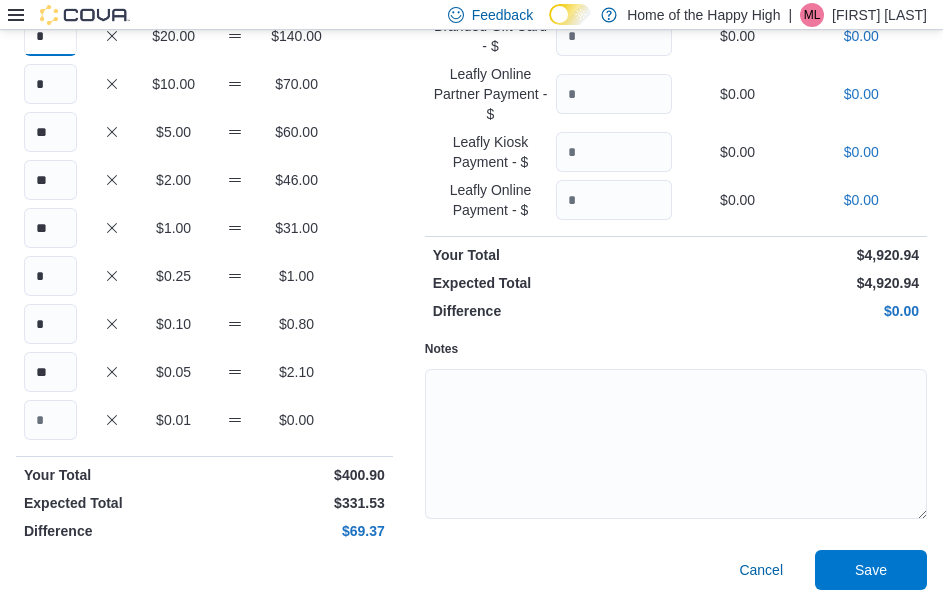 click on "*" at bounding box center [50, 36] 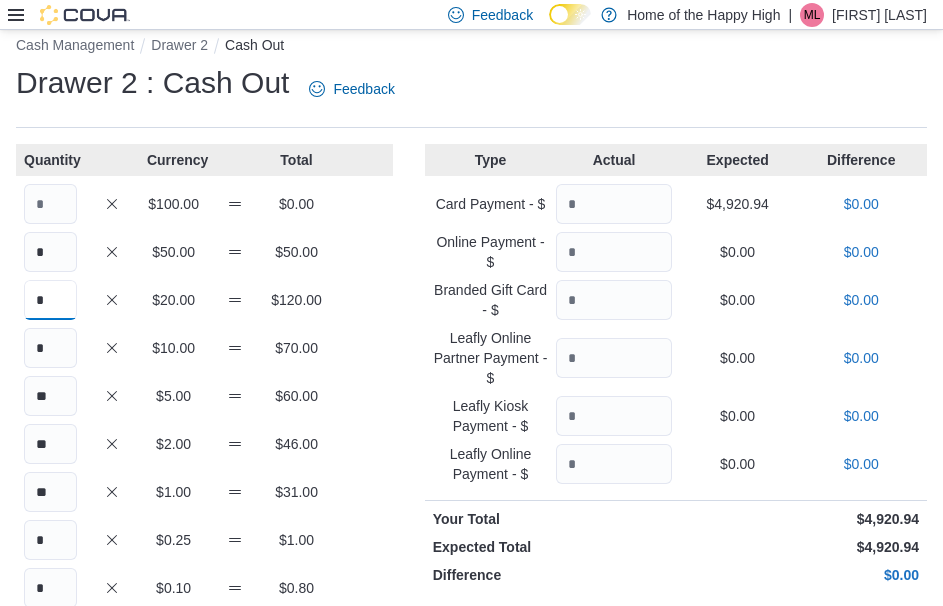 scroll, scrollTop: 16, scrollLeft: 0, axis: vertical 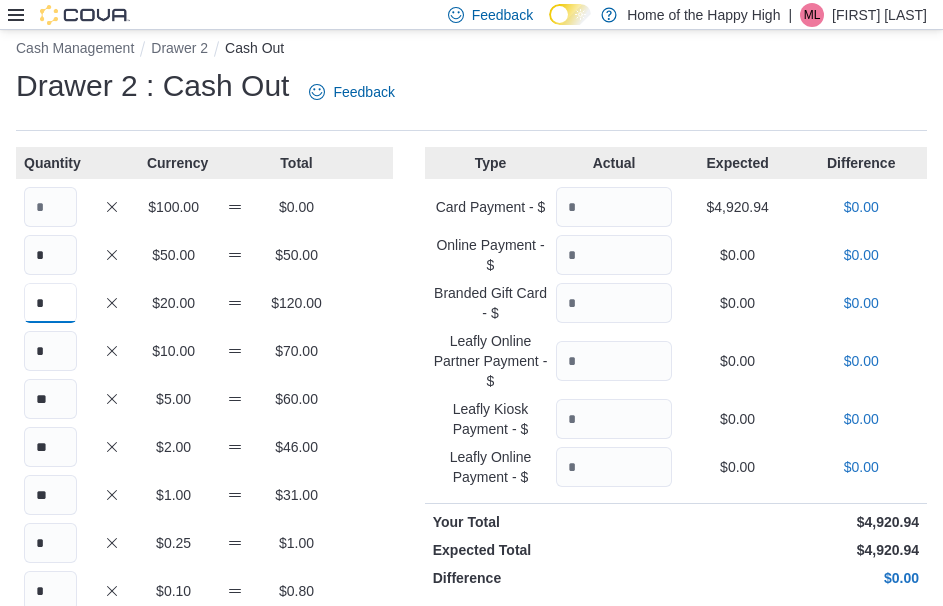 type on "*" 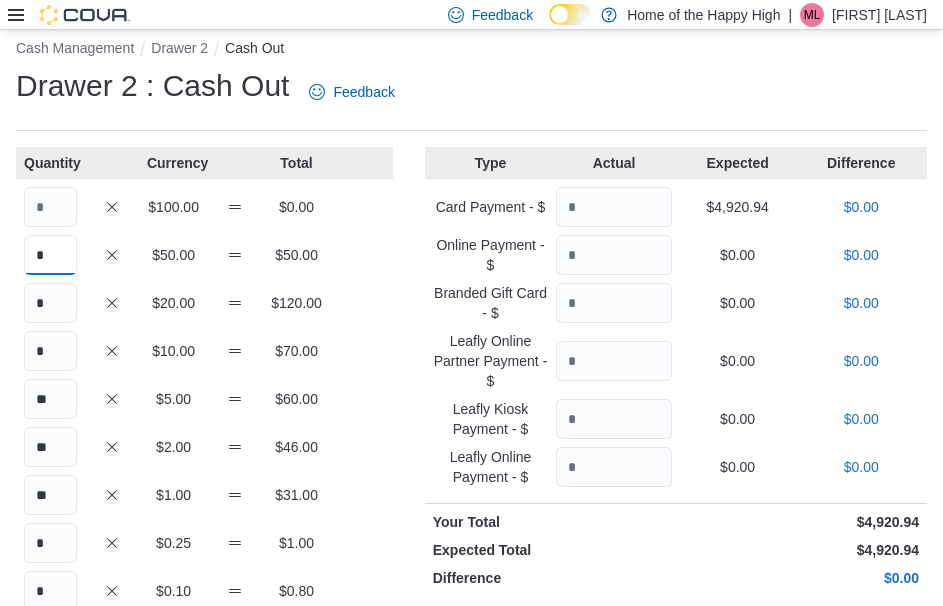 click on "*" at bounding box center [50, 255] 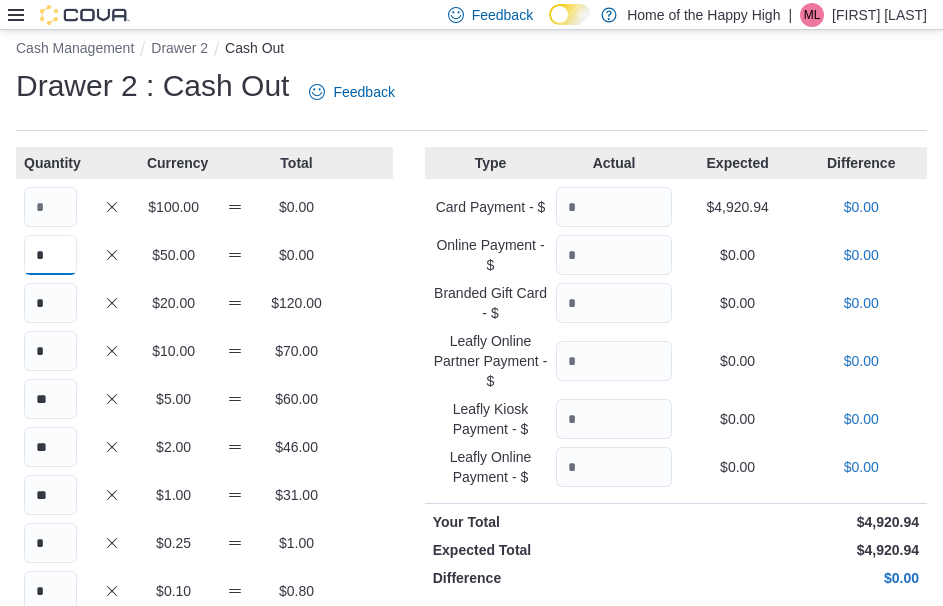 scroll, scrollTop: 283, scrollLeft: 0, axis: vertical 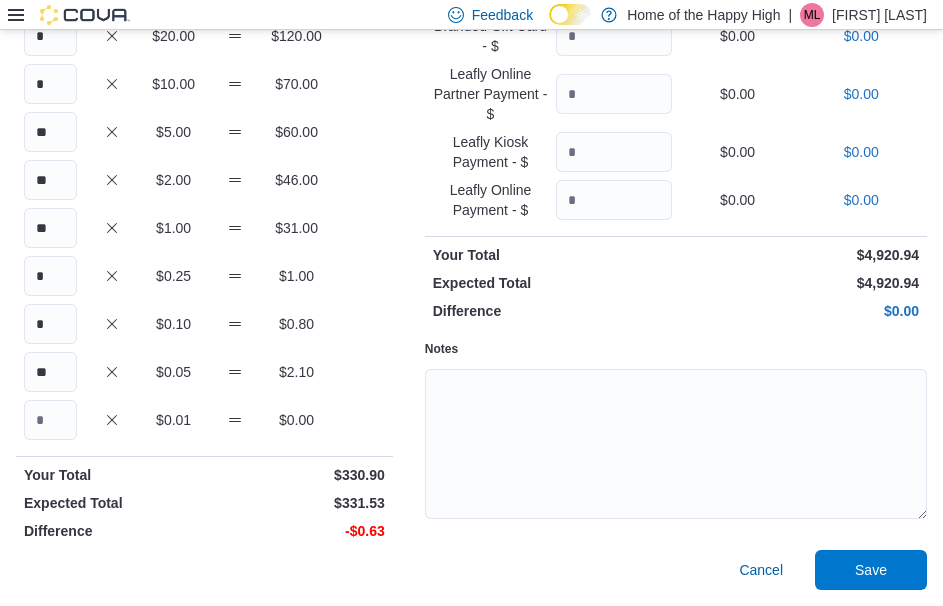 type on "*" 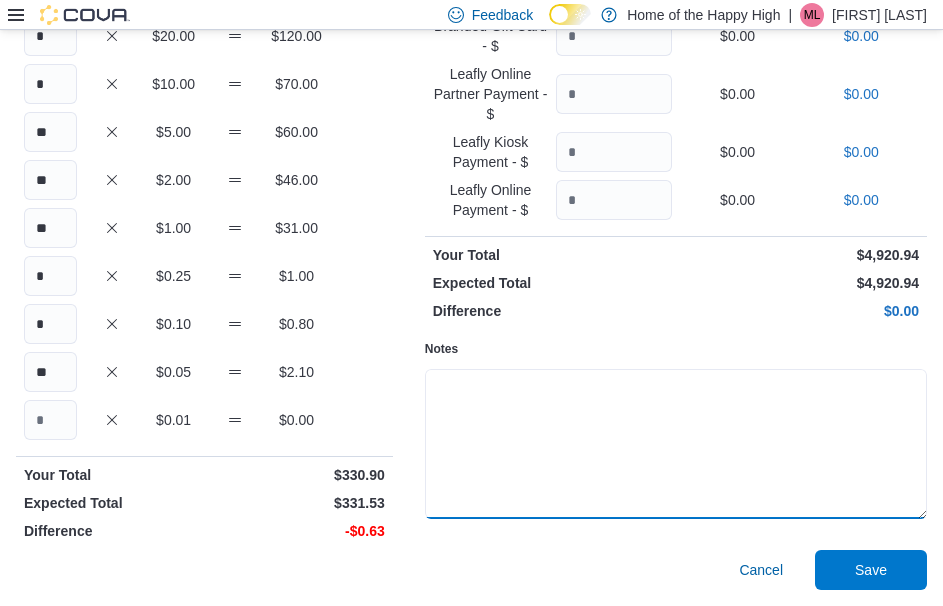 click on "Notes" at bounding box center (676, 444) 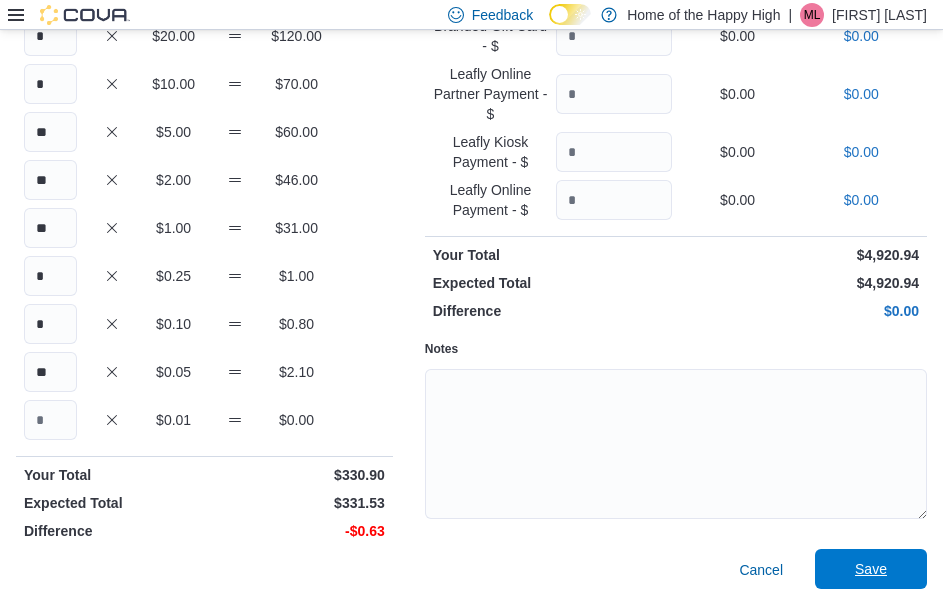click on "Save" at bounding box center [871, 569] 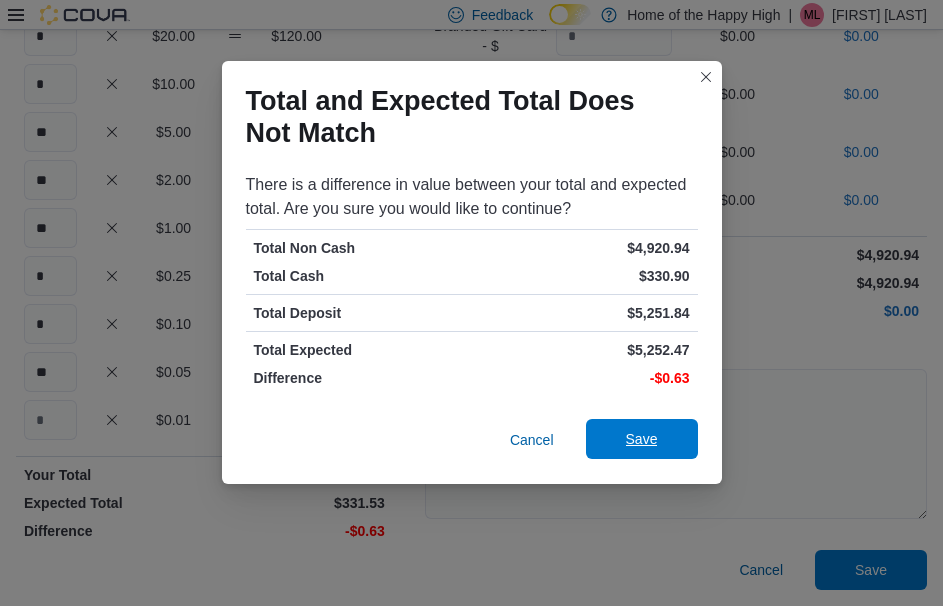 click on "Save" at bounding box center (642, 439) 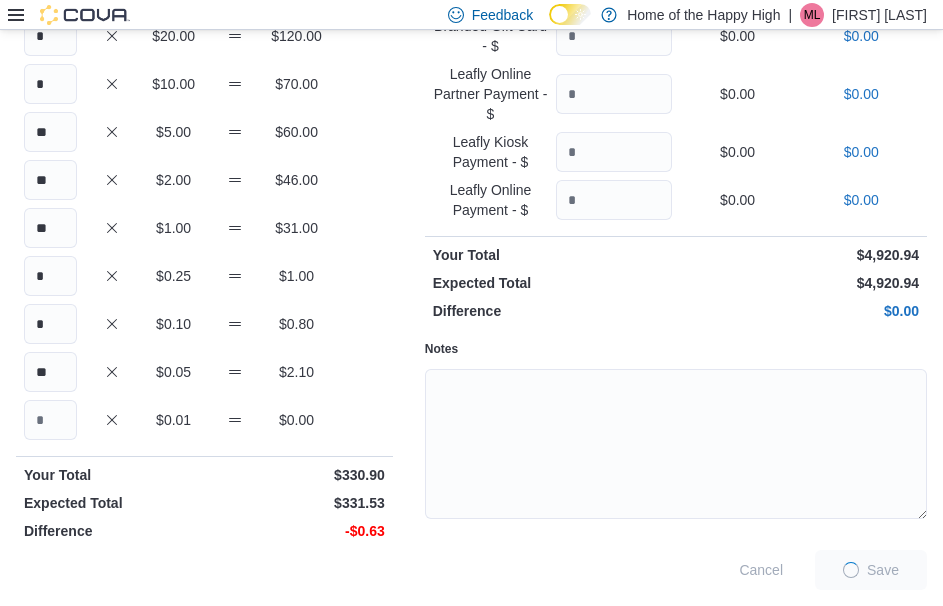 scroll, scrollTop: 5, scrollLeft: 0, axis: vertical 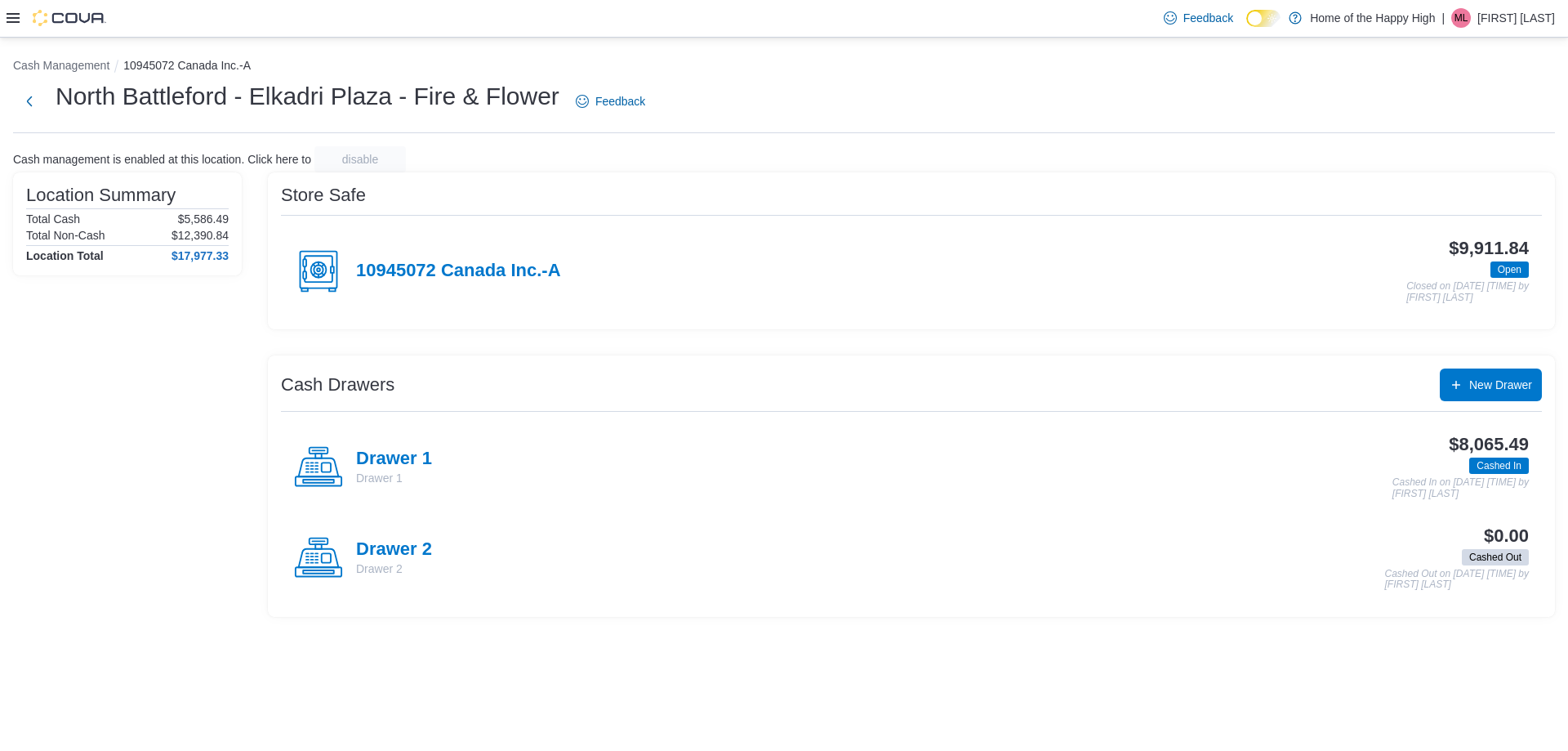 drag, startPoint x: 408, startPoint y: 458, endPoint x: 425, endPoint y: 454, distance: 17.46425 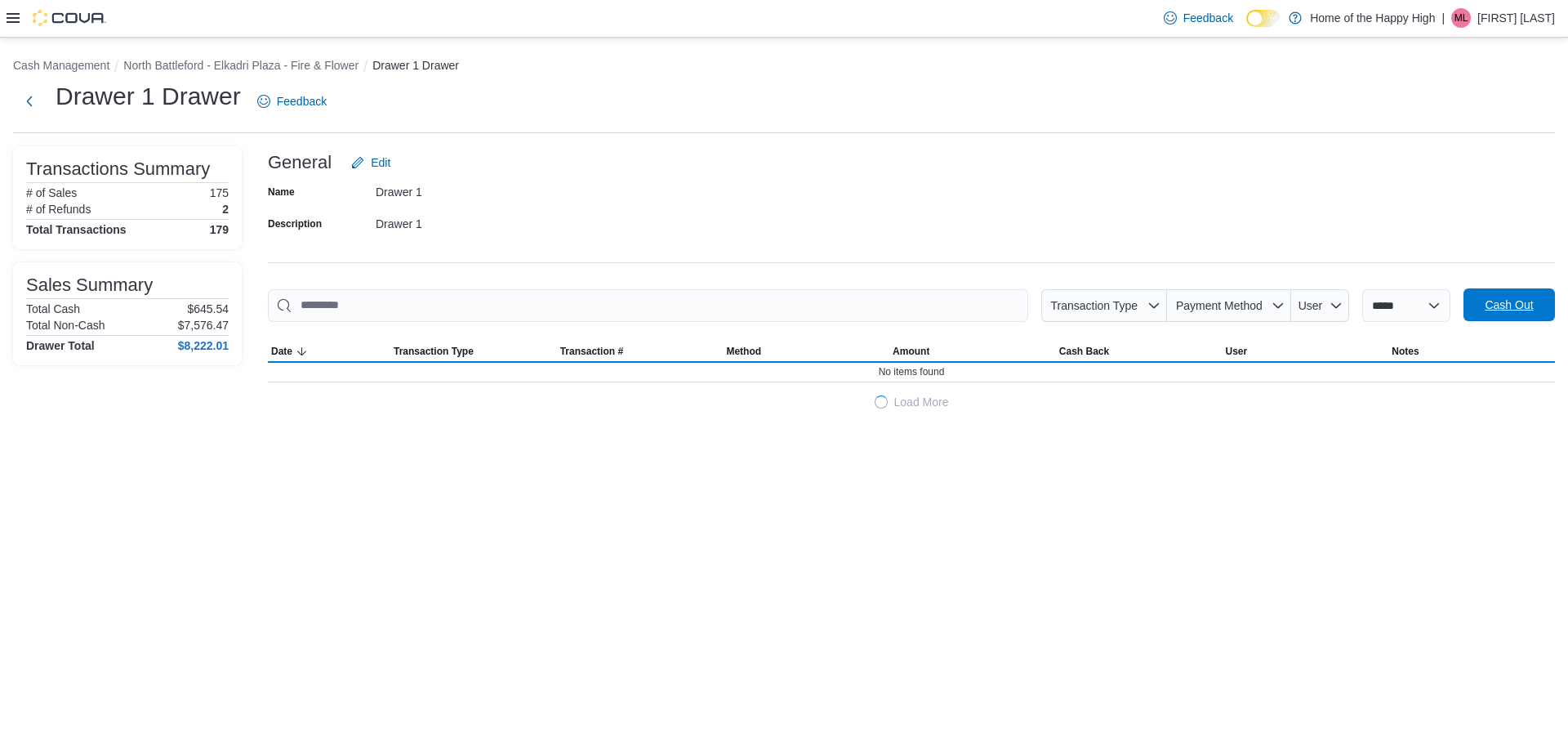 click on "Cash Out" at bounding box center (1508, 305) 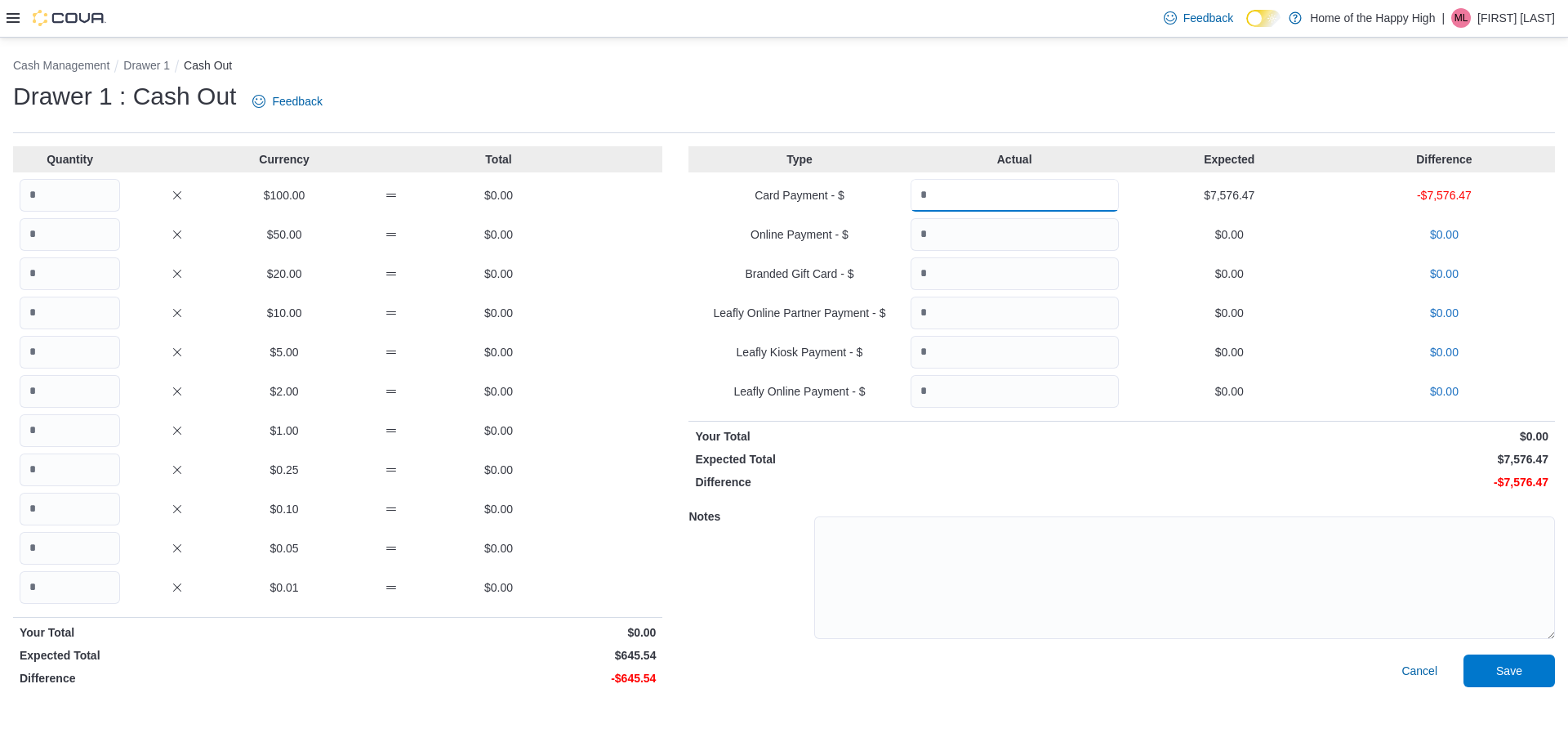 click at bounding box center [1014, 195] 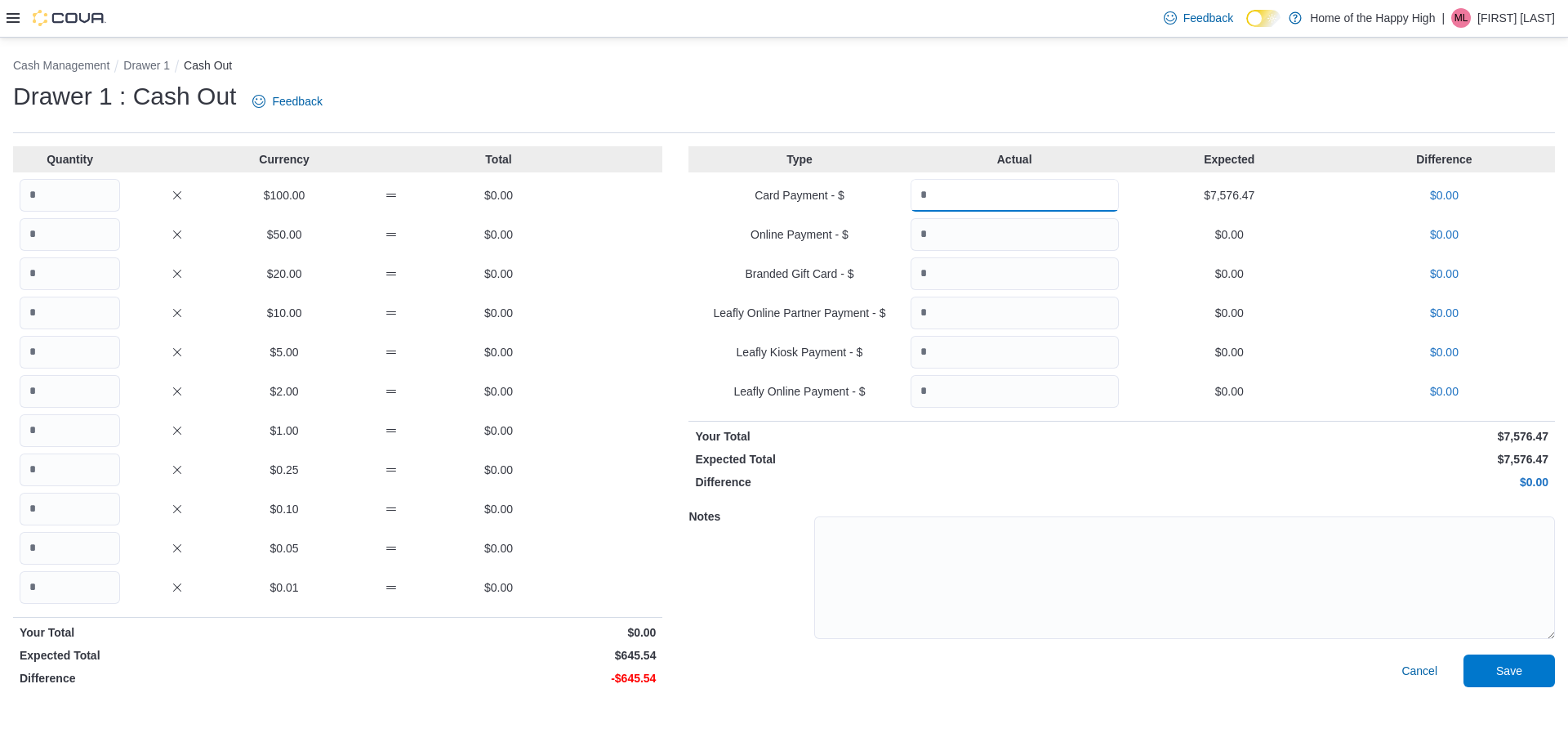 type on "*******" 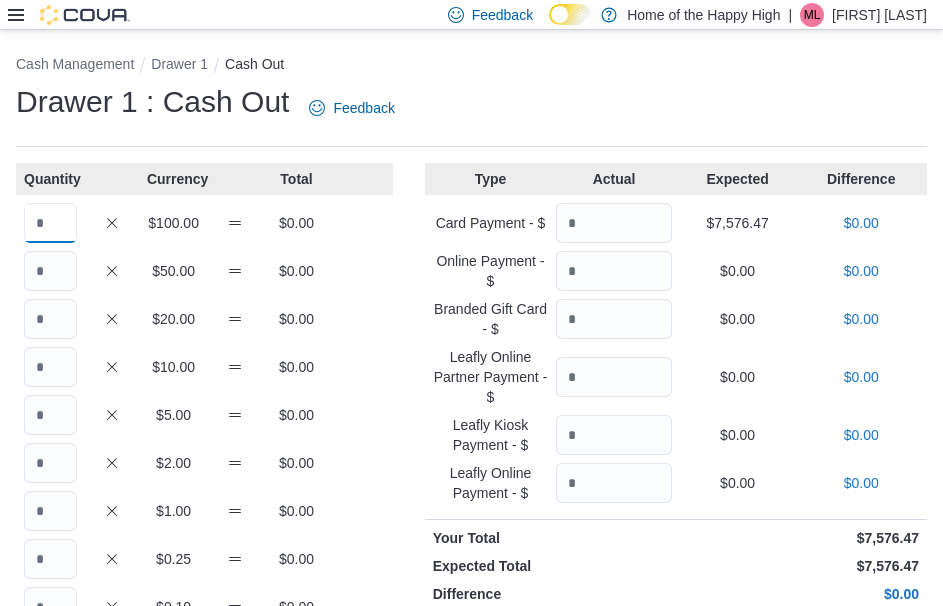 click at bounding box center (50, 223) 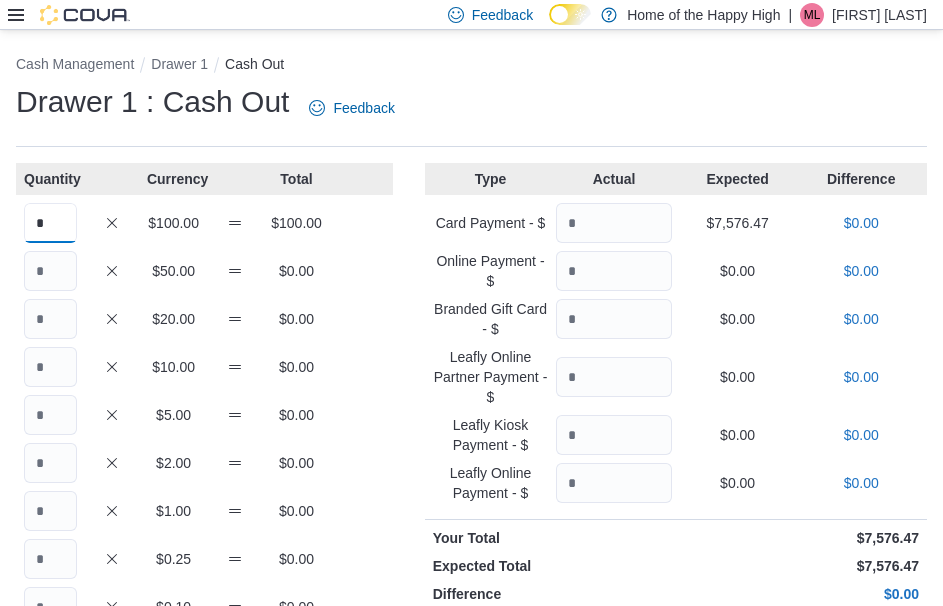 type on "*" 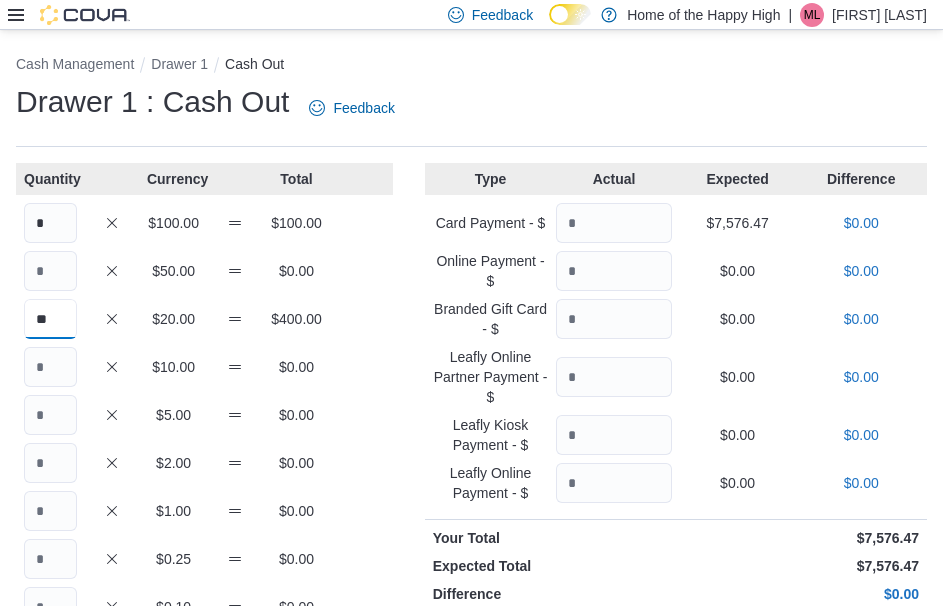type on "**" 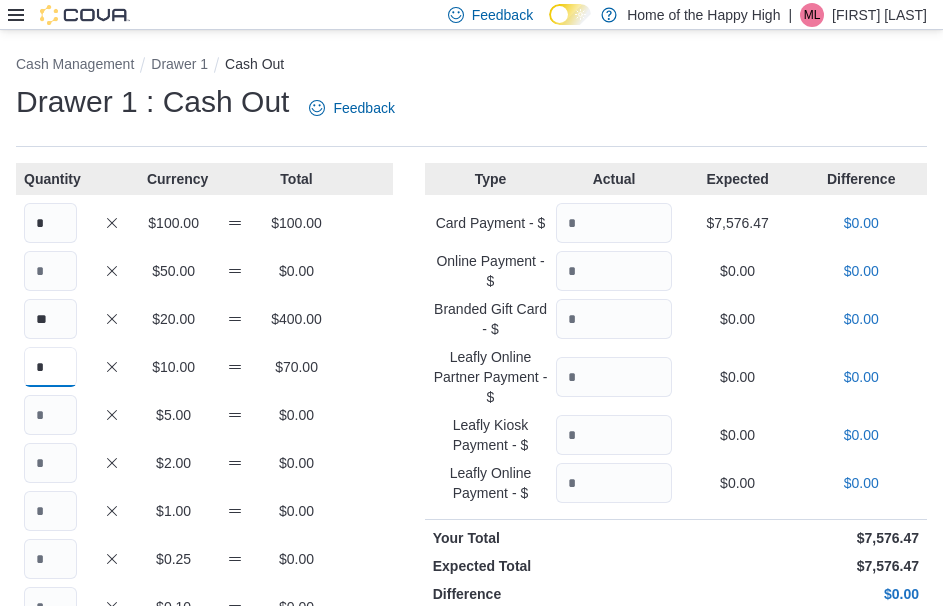 type on "*" 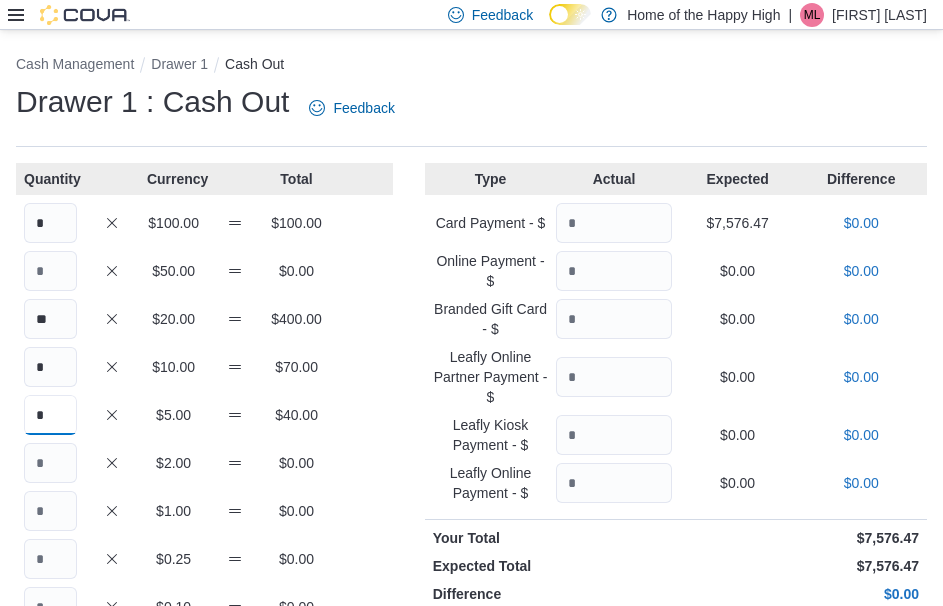 type on "*" 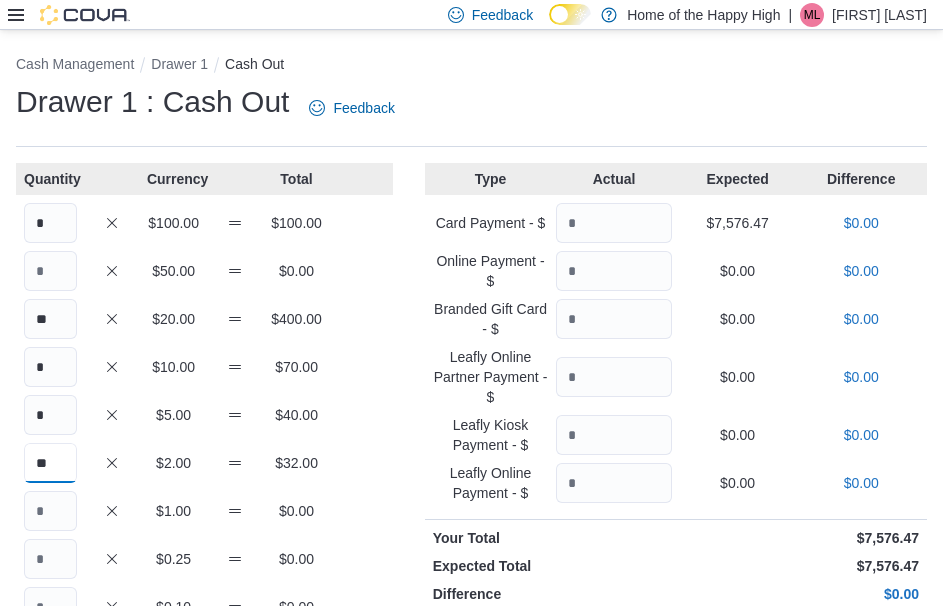 type on "**" 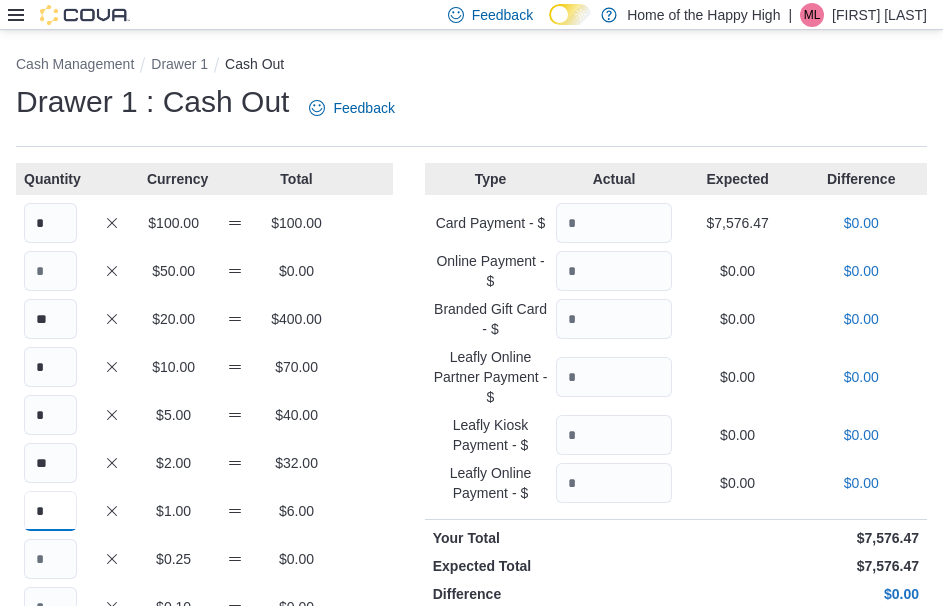type on "*" 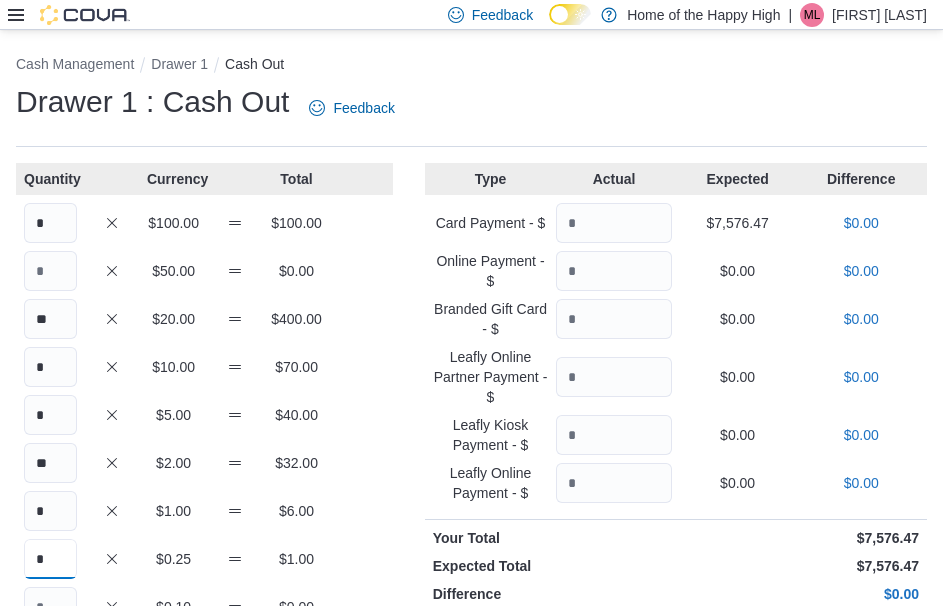 type on "*" 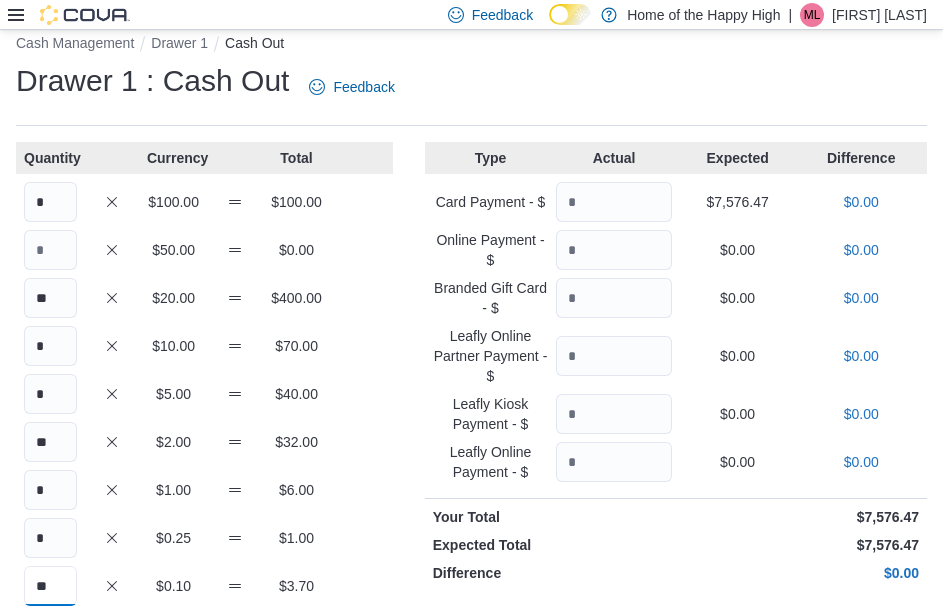 type on "**" 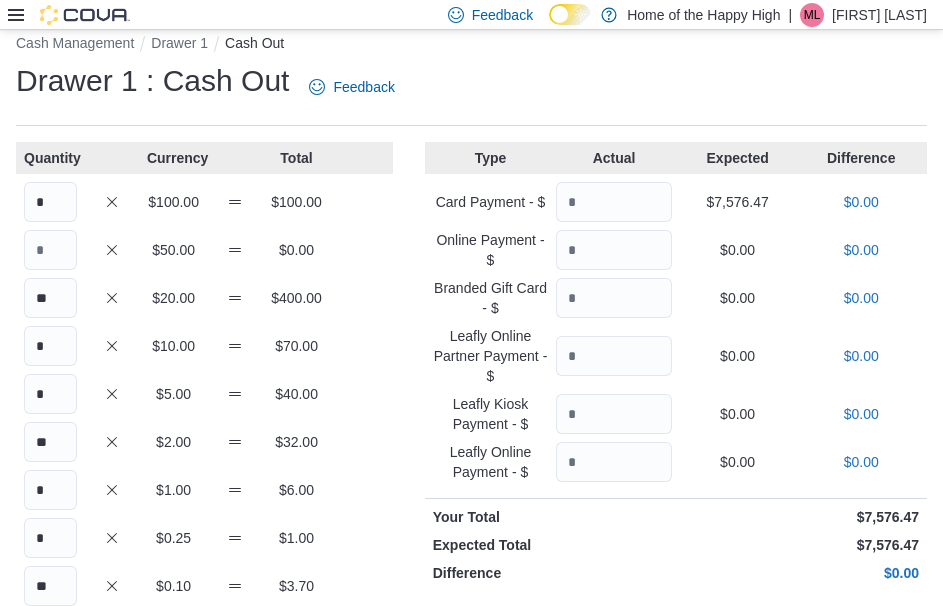 scroll, scrollTop: 255, scrollLeft: 0, axis: vertical 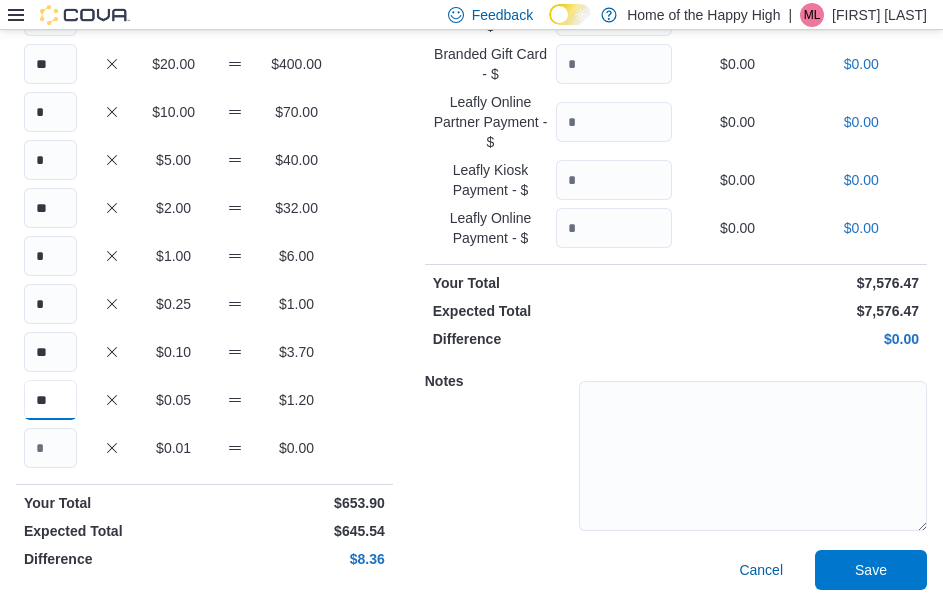 type on "**" 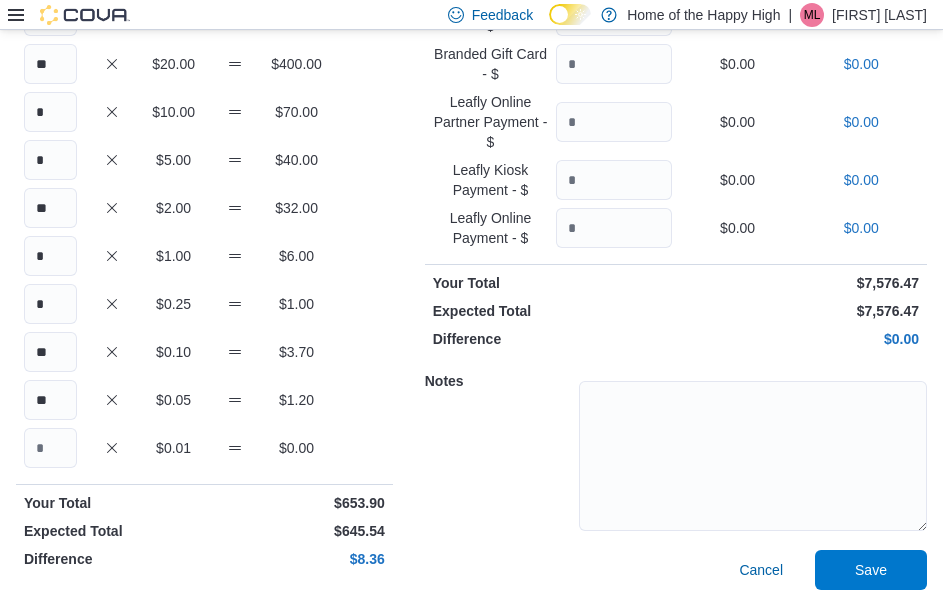 click on "Notes" at bounding box center (676, 453) 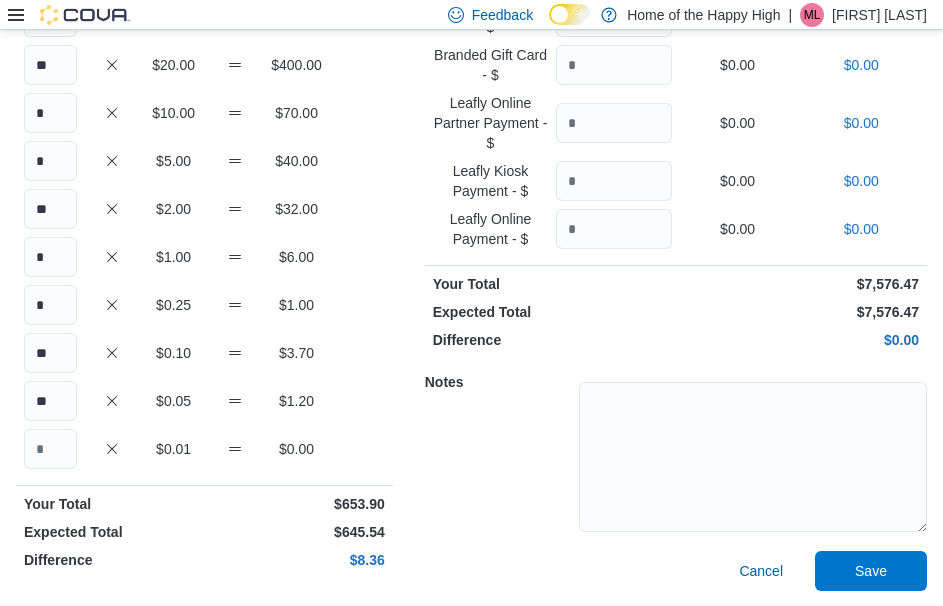 scroll, scrollTop: 255, scrollLeft: 0, axis: vertical 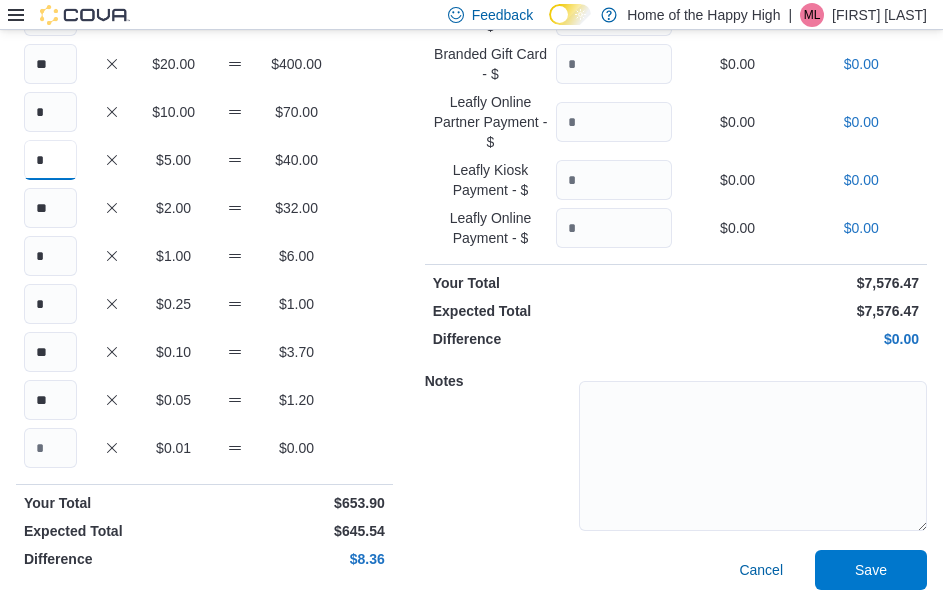 click on "*" at bounding box center [50, 160] 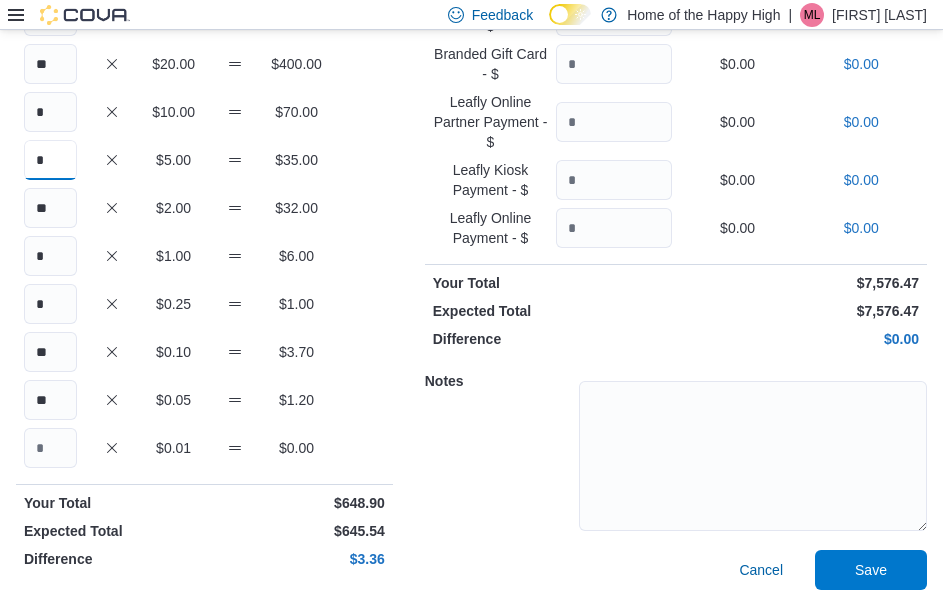 type on "*" 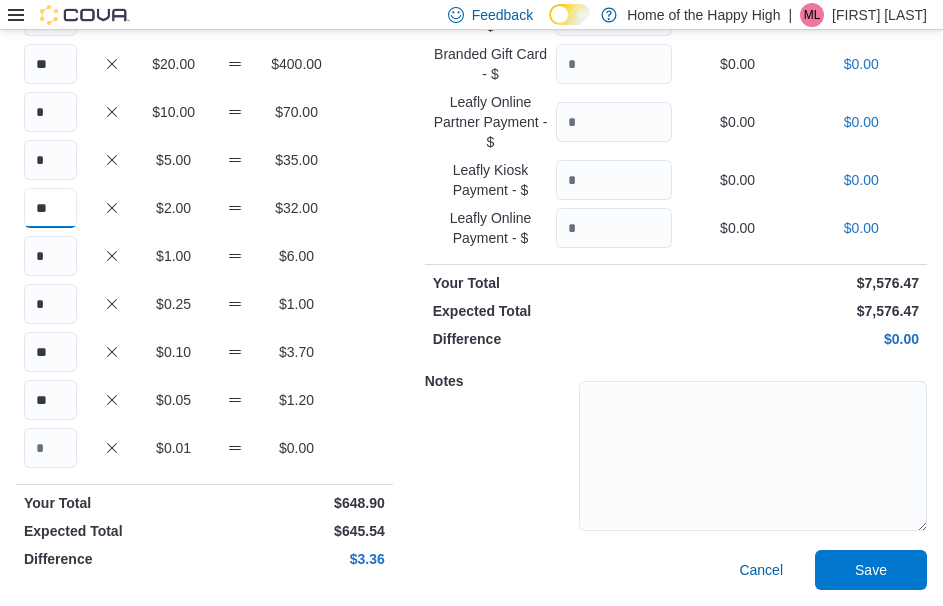 click on "**" at bounding box center (50, 208) 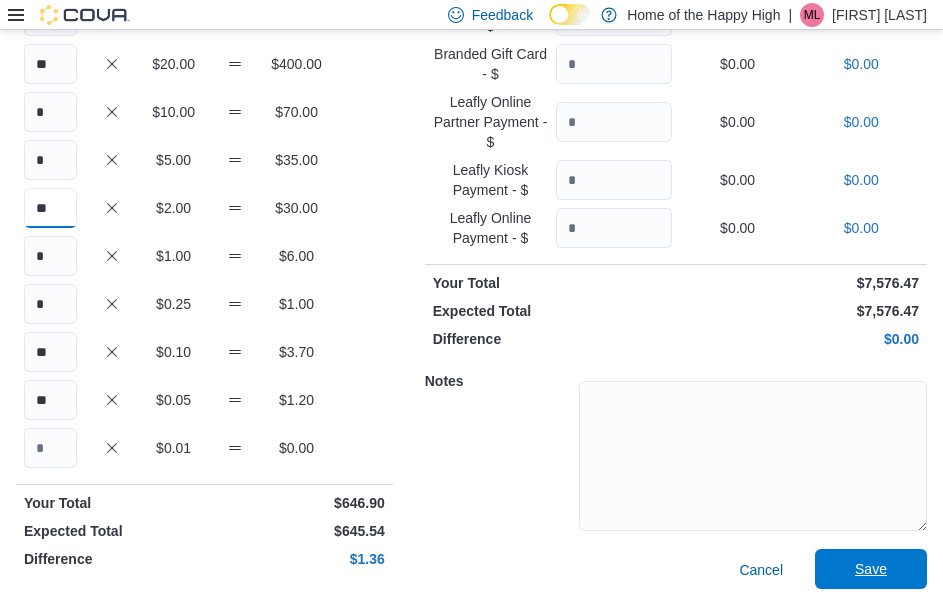 type on "**" 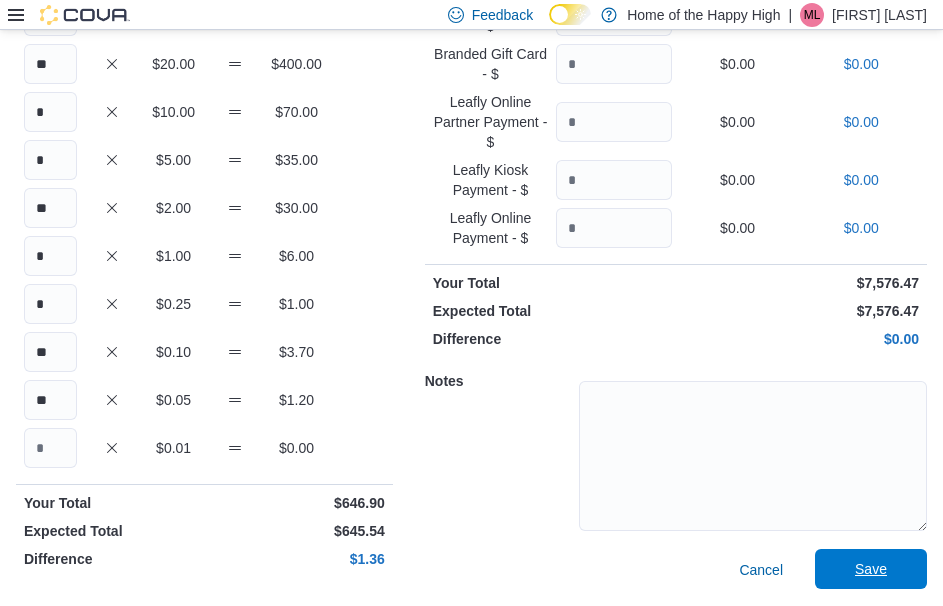 click on "Save" at bounding box center (871, 569) 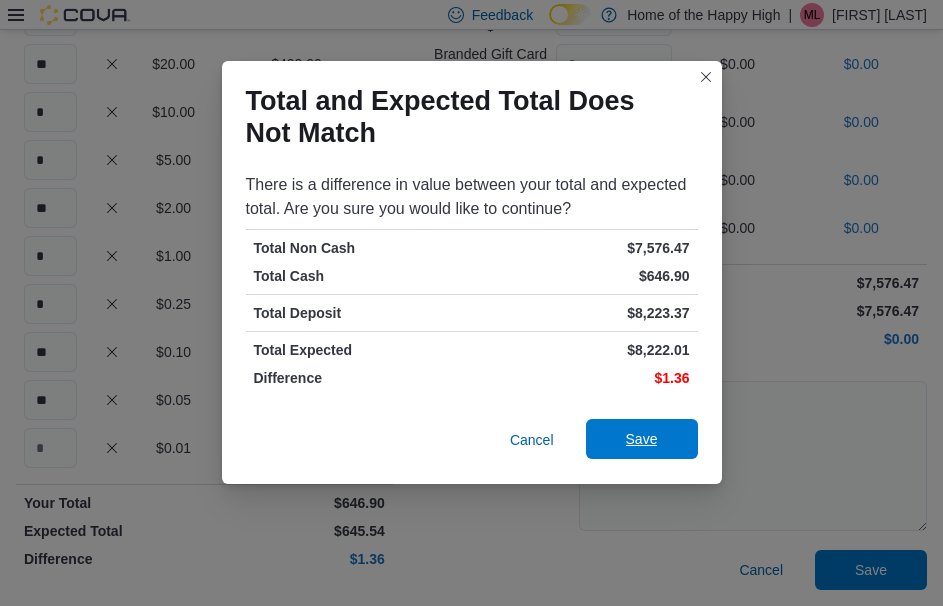 click on "Save" at bounding box center [642, 439] 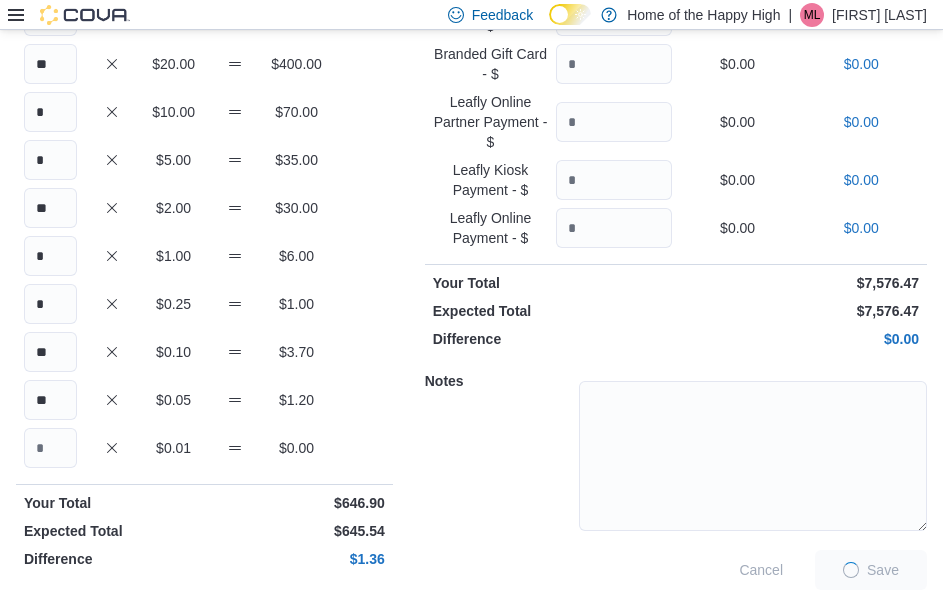 scroll, scrollTop: 5, scrollLeft: 0, axis: vertical 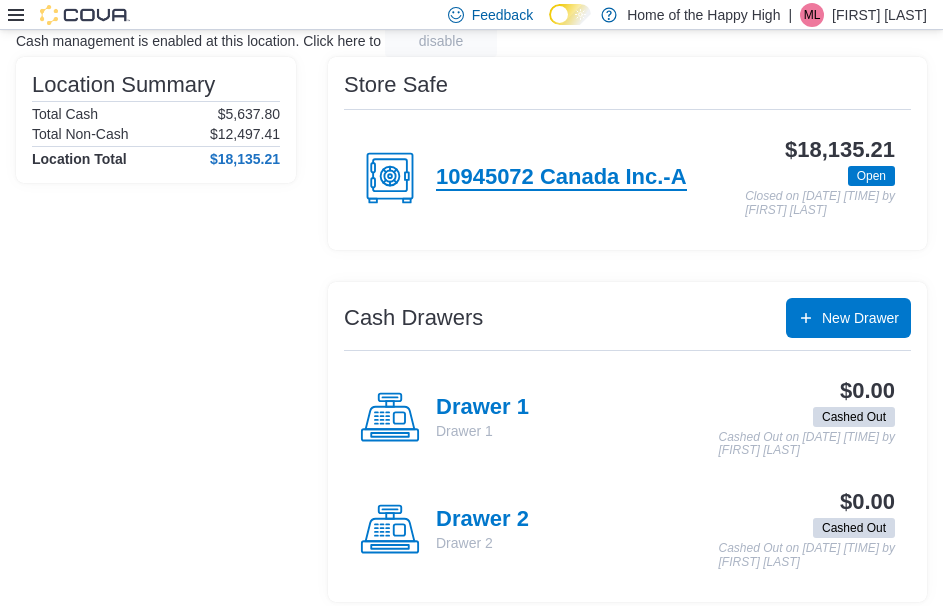 click on "10945072 Canada Inc.-A" at bounding box center (561, 178) 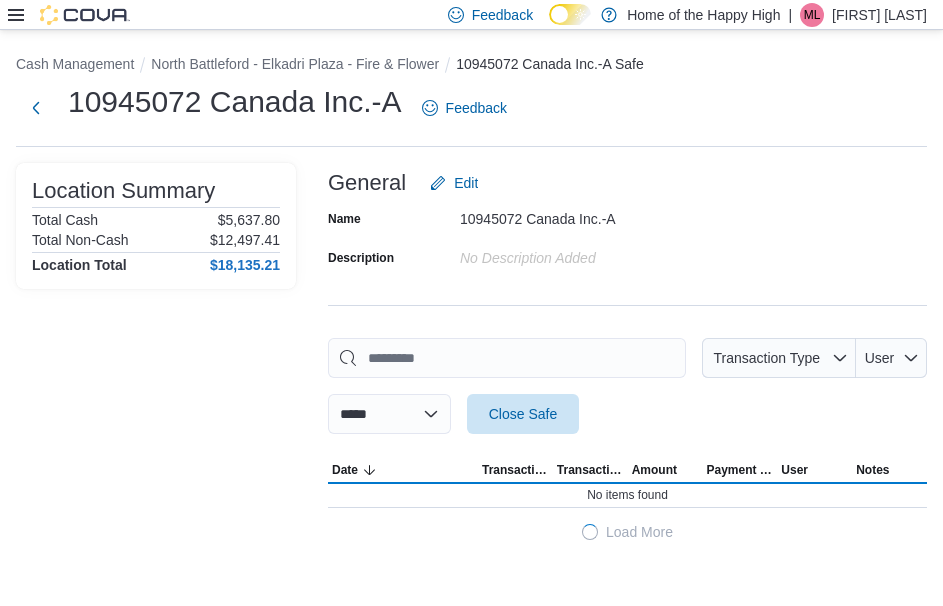 scroll, scrollTop: 0, scrollLeft: 0, axis: both 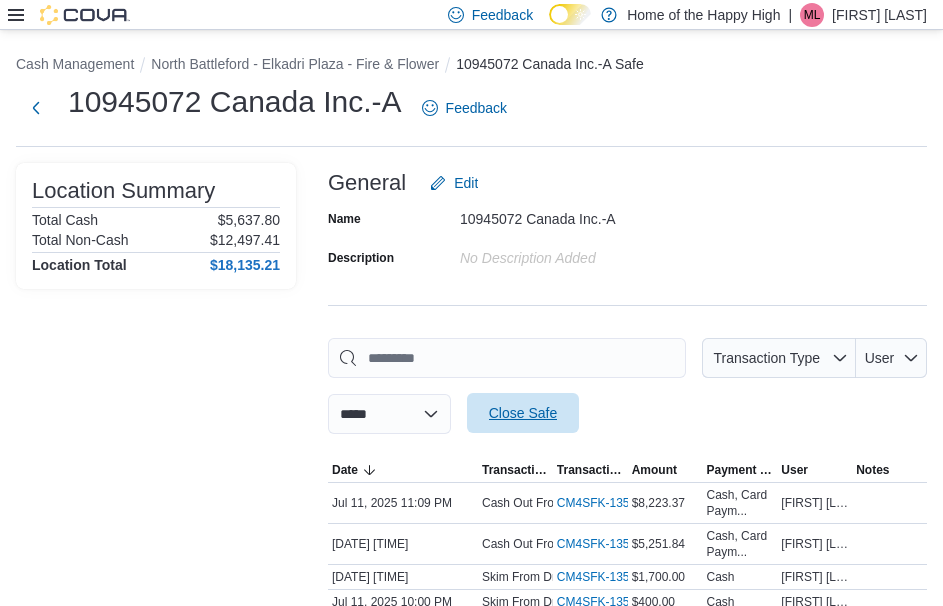 click on "Close Safe" at bounding box center [523, 413] 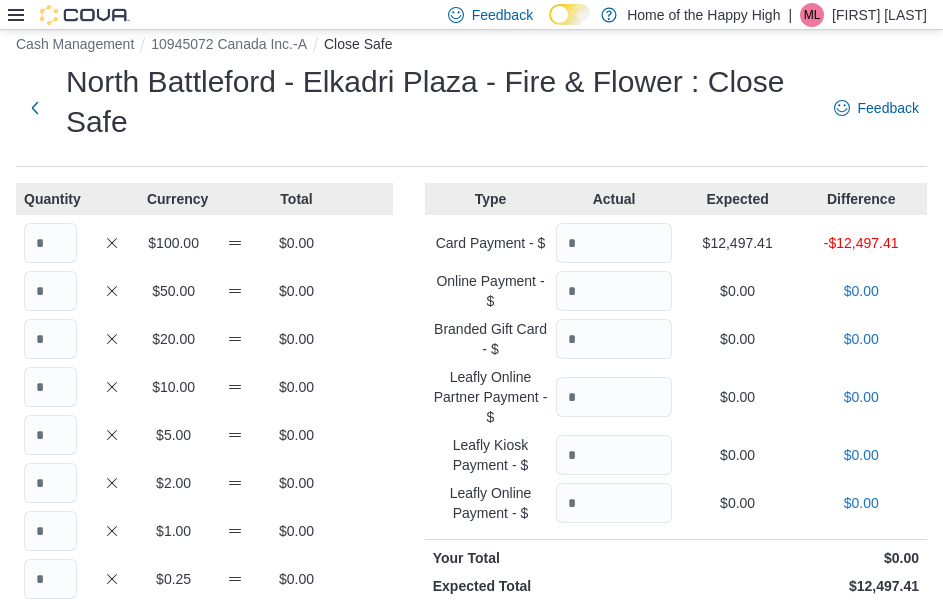 scroll, scrollTop: 0, scrollLeft: 0, axis: both 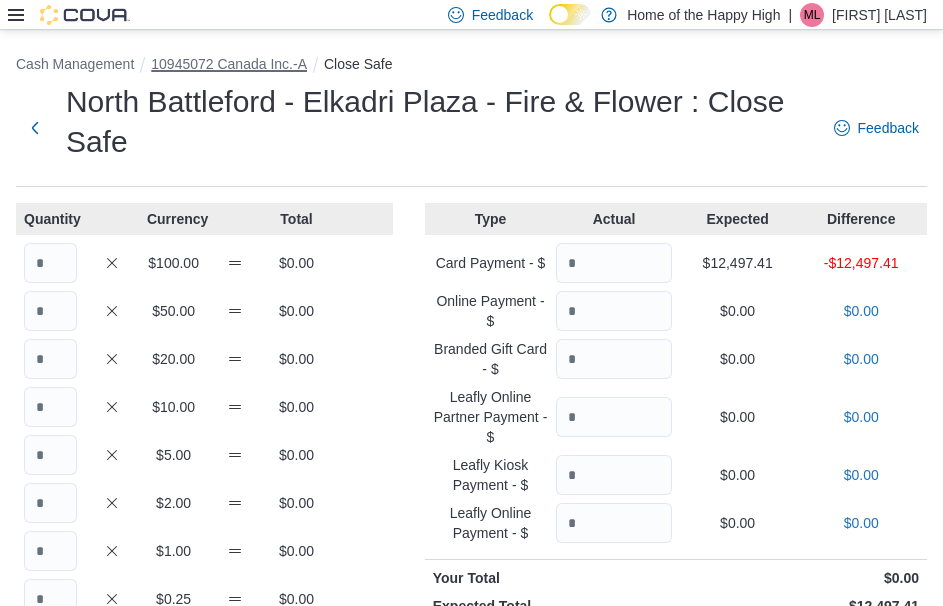 click on "10945072 Canada Inc.-A" at bounding box center (229, 64) 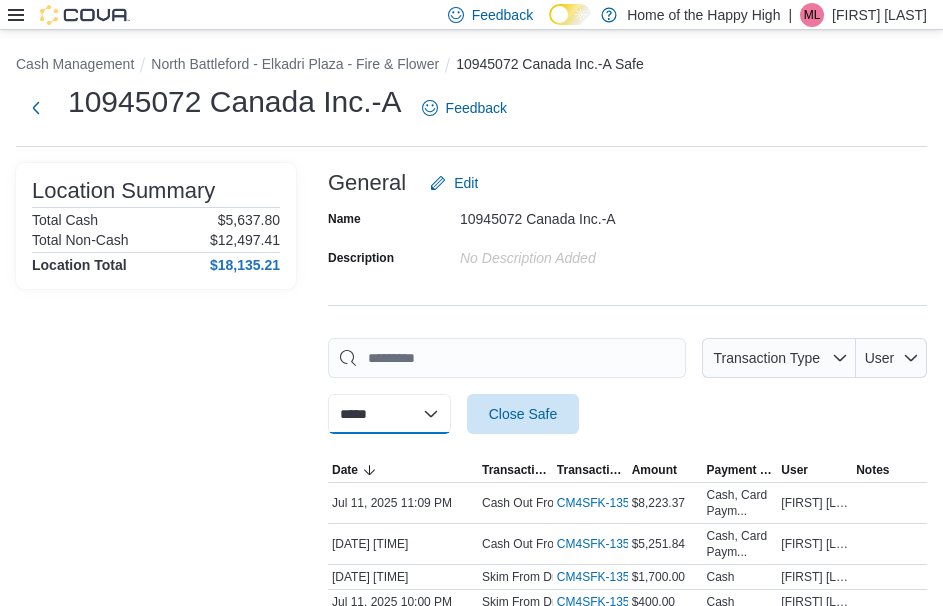 click on "**********" at bounding box center [389, 414] 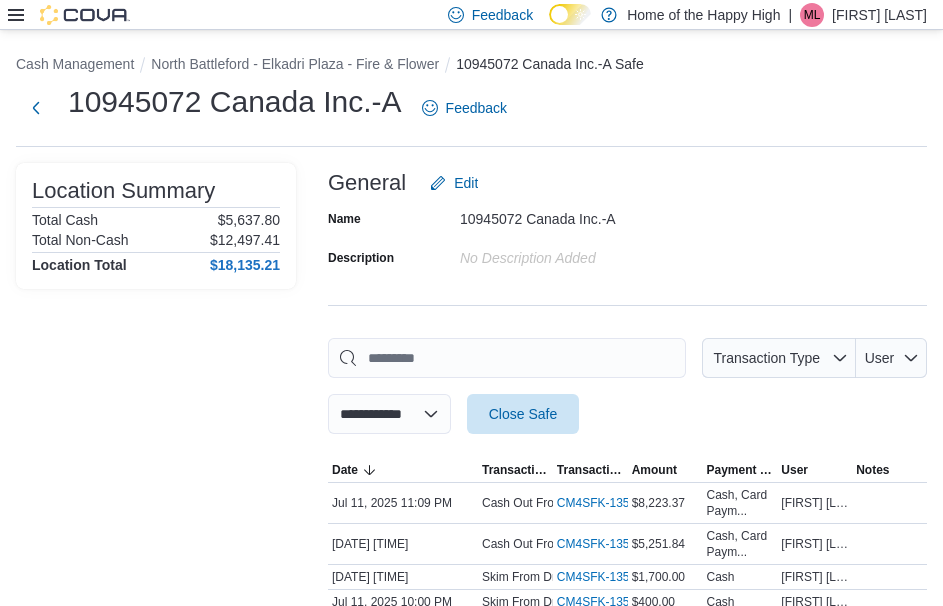 click on "**********" at bounding box center [389, 414] 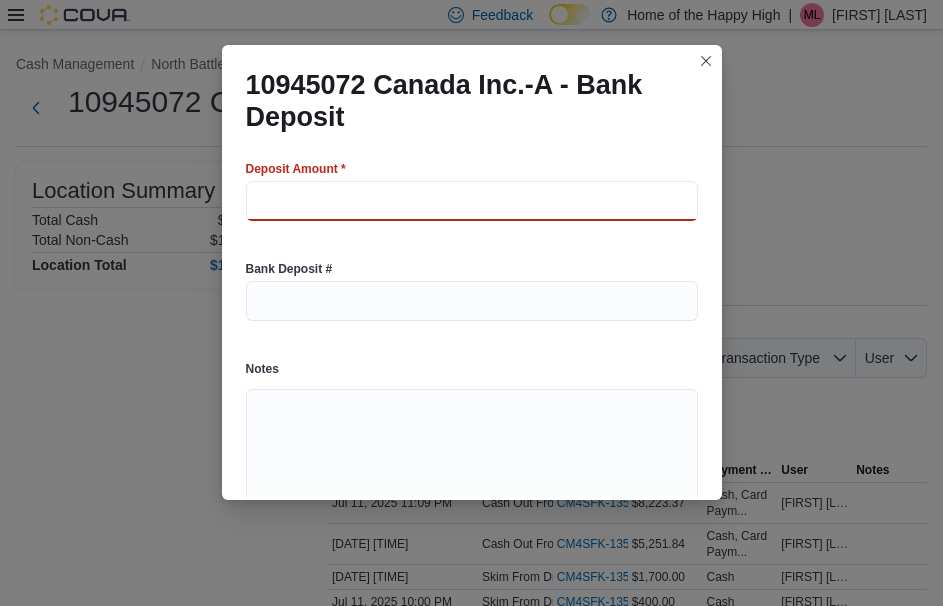 click at bounding box center [472, 201] 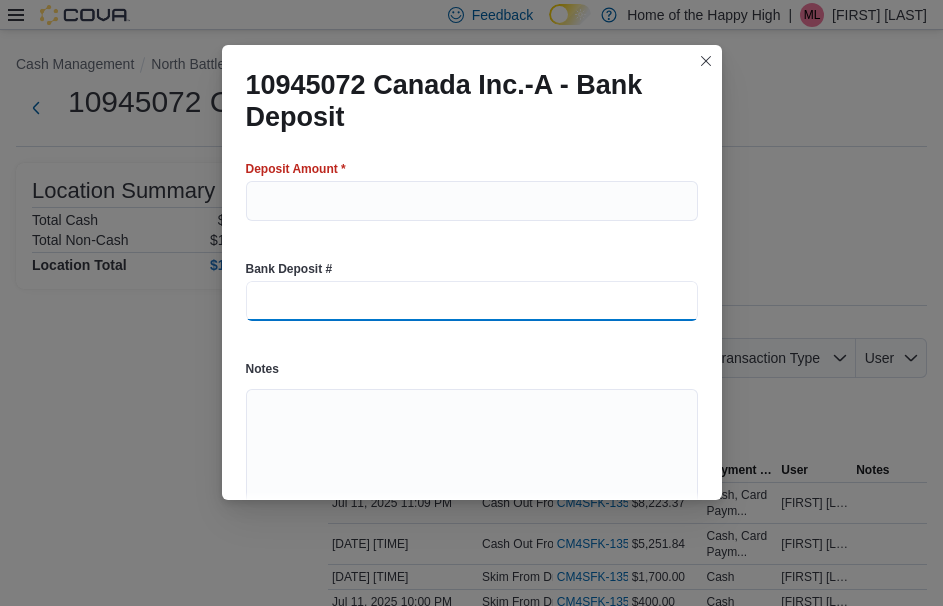 click at bounding box center (472, 301) 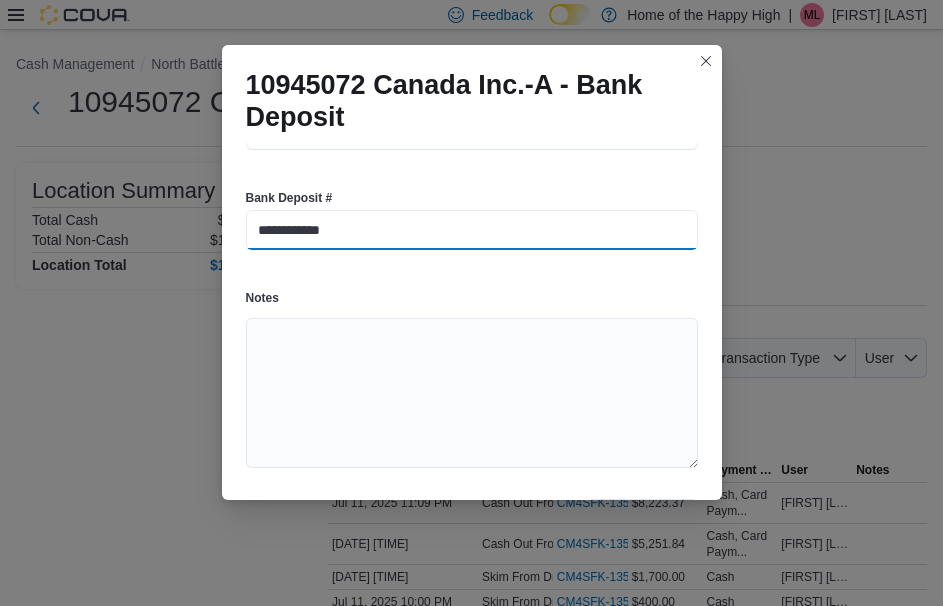 scroll, scrollTop: 134, scrollLeft: 0, axis: vertical 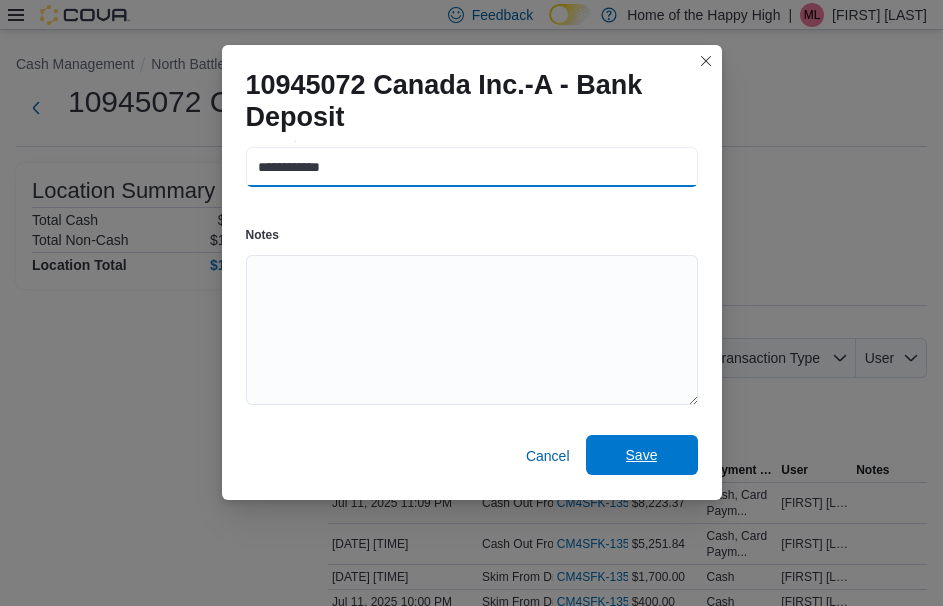 type on "**********" 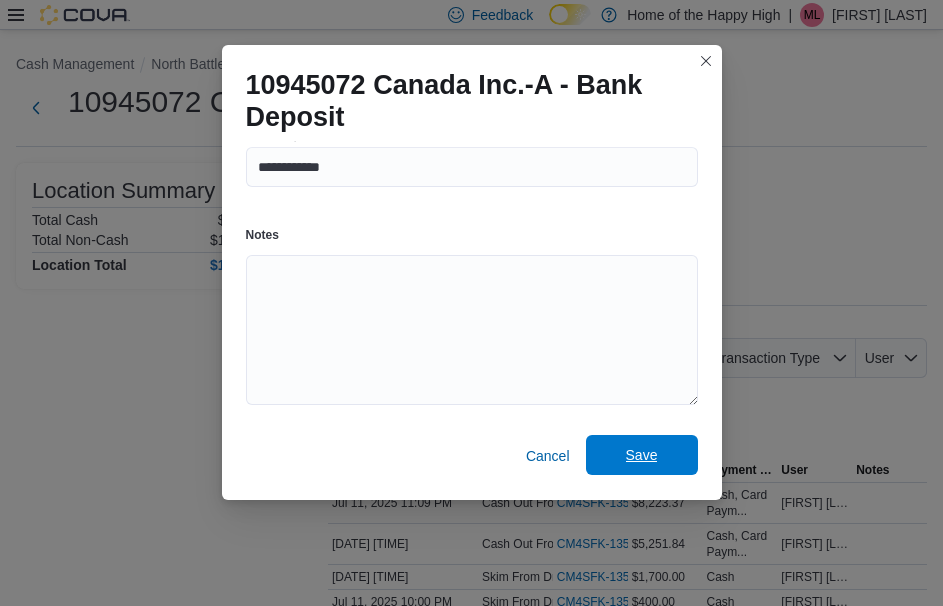 click on "Save" at bounding box center (642, 455) 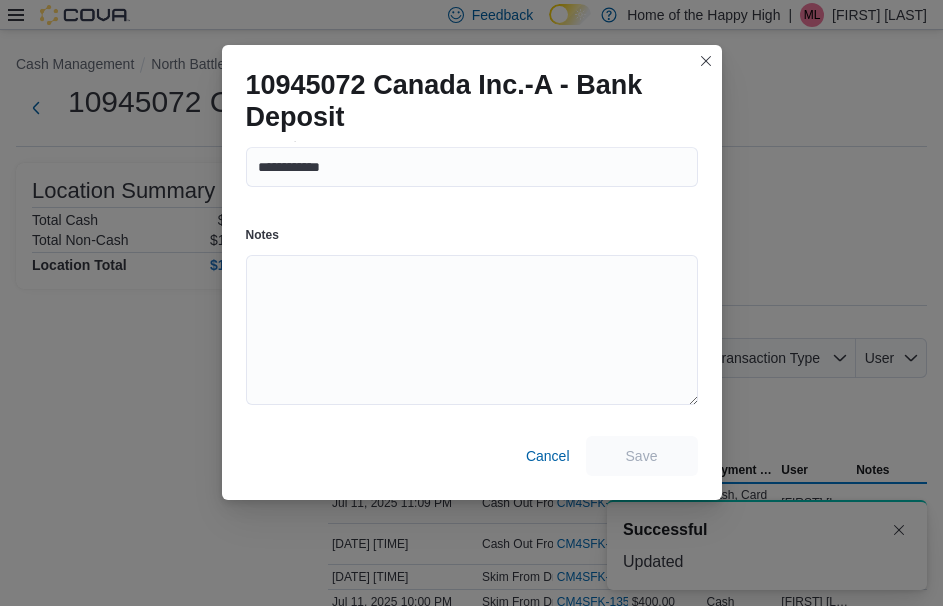 scroll, scrollTop: 0, scrollLeft: 0, axis: both 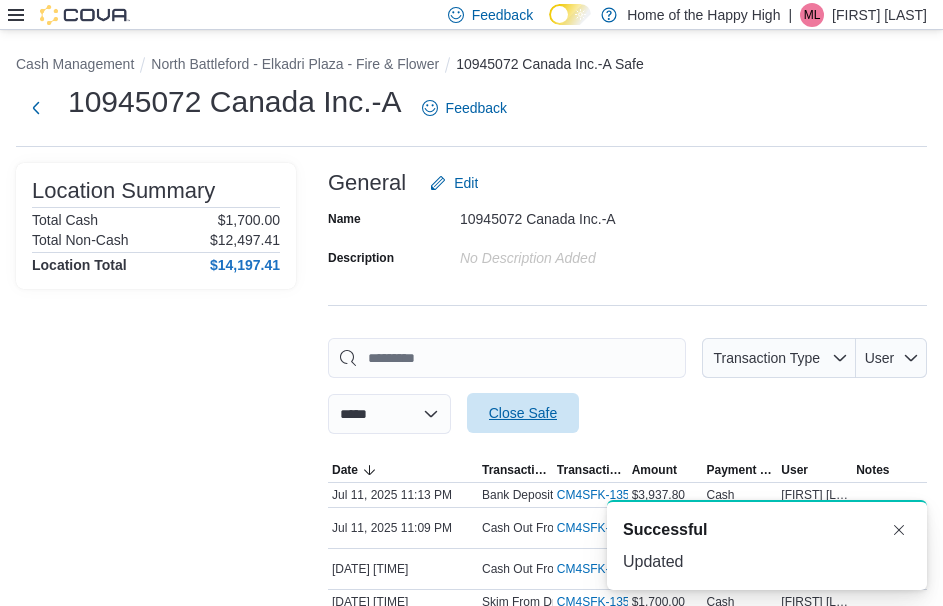 click on "Close Safe" at bounding box center [523, 413] 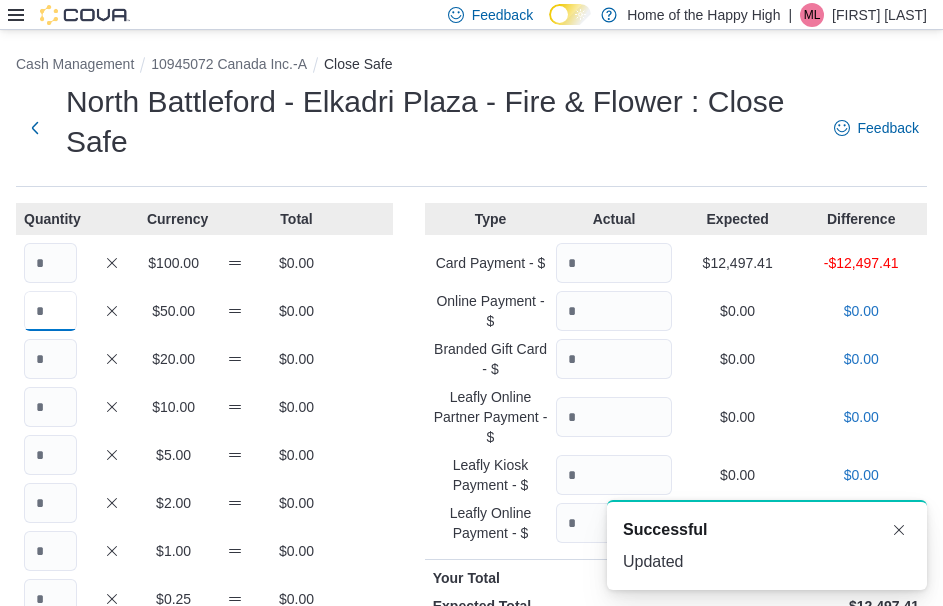 click at bounding box center (50, 311) 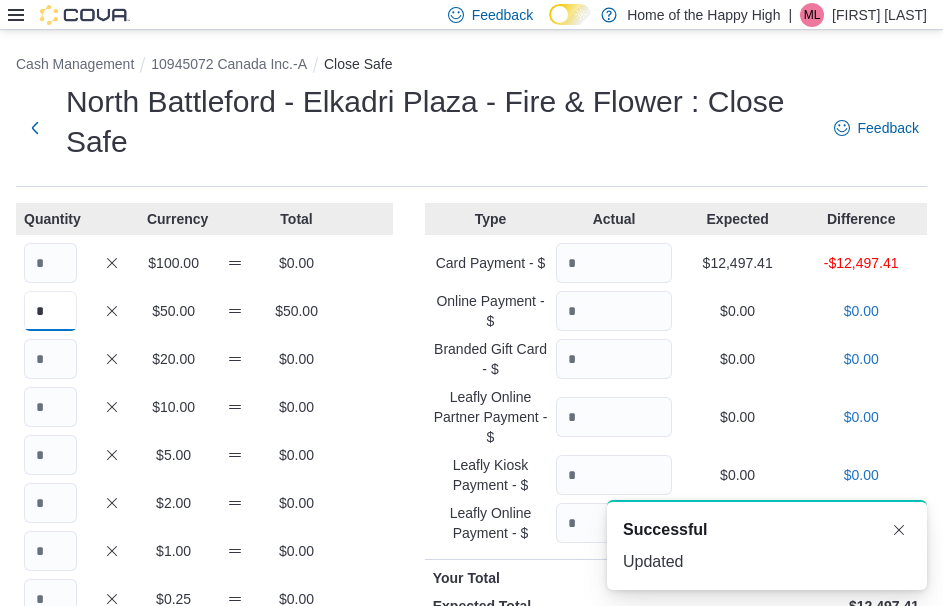 type on "*" 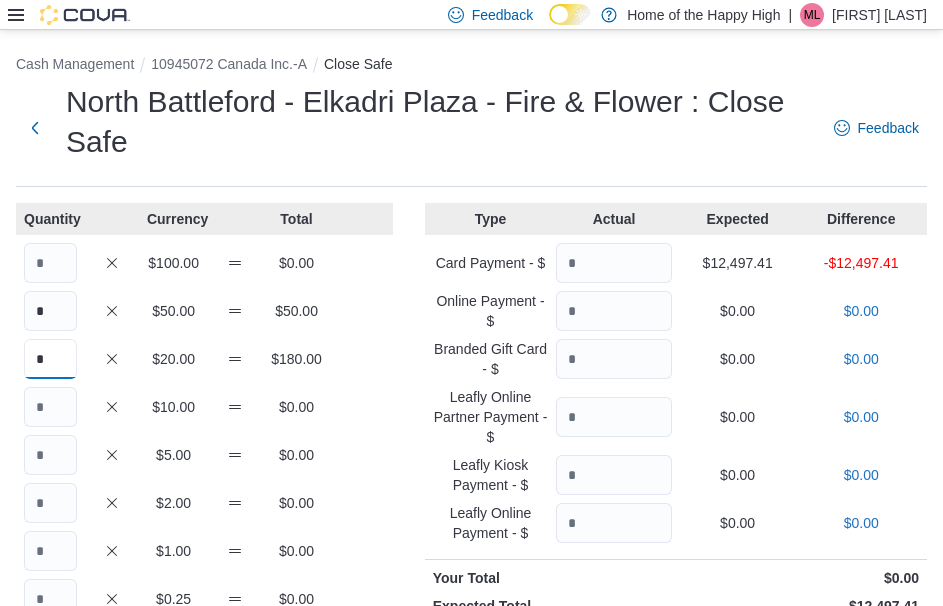 type on "*" 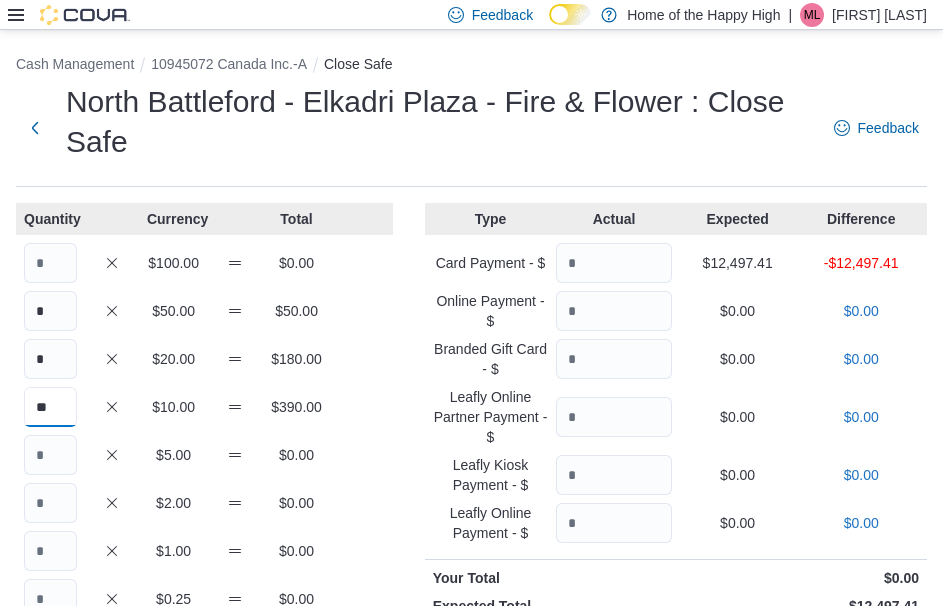 type on "**" 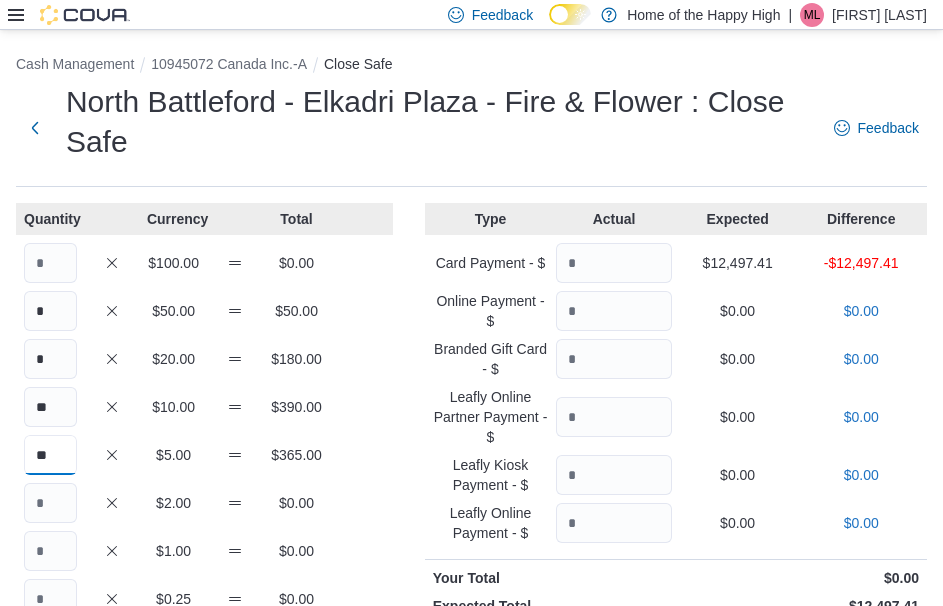 type on "**" 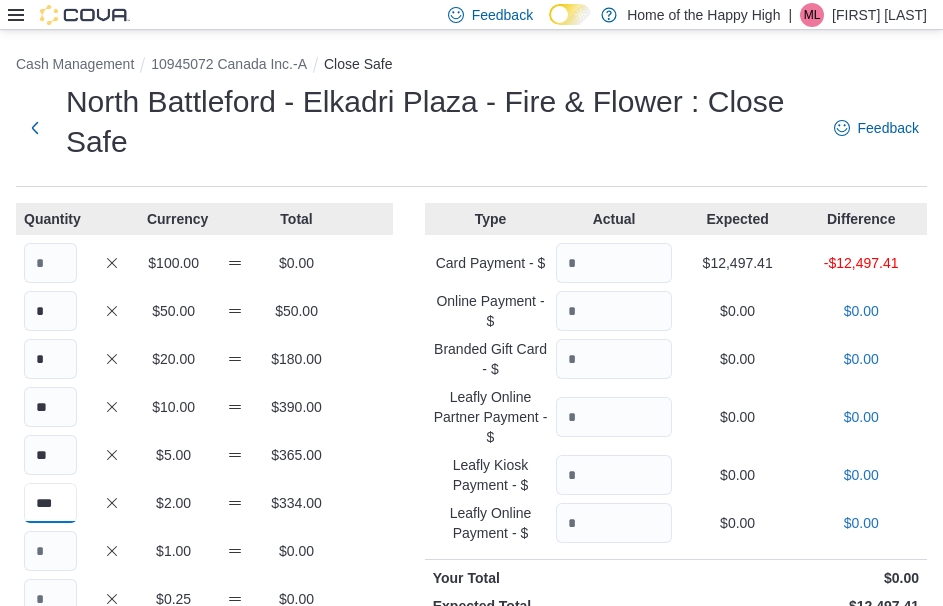 type on "***" 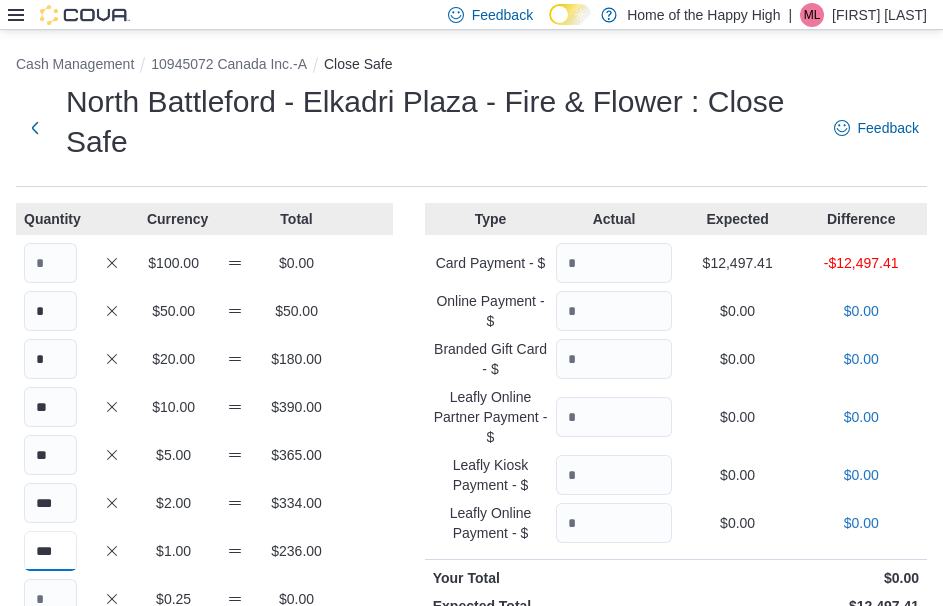 type on "***" 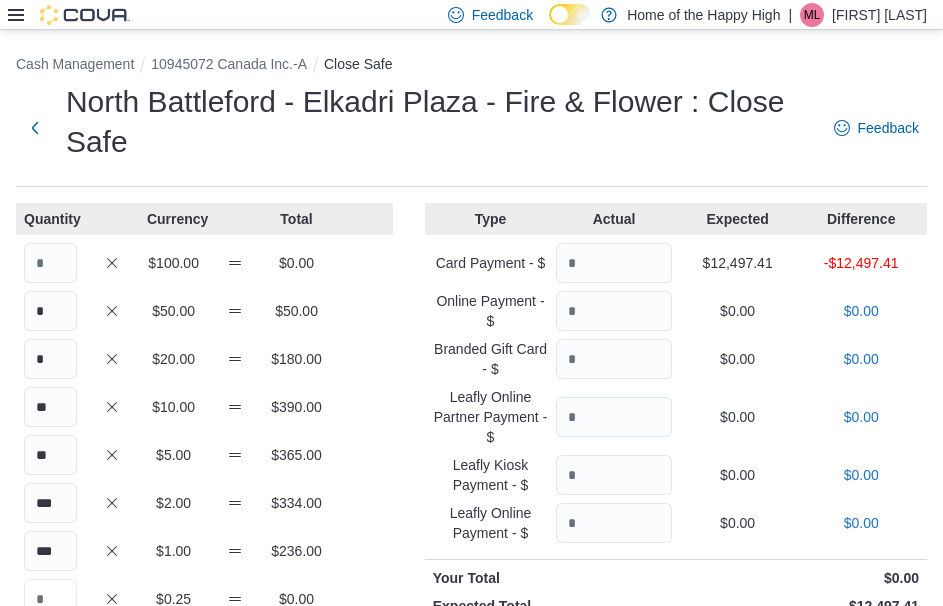 scroll, scrollTop: 13, scrollLeft: 0, axis: vertical 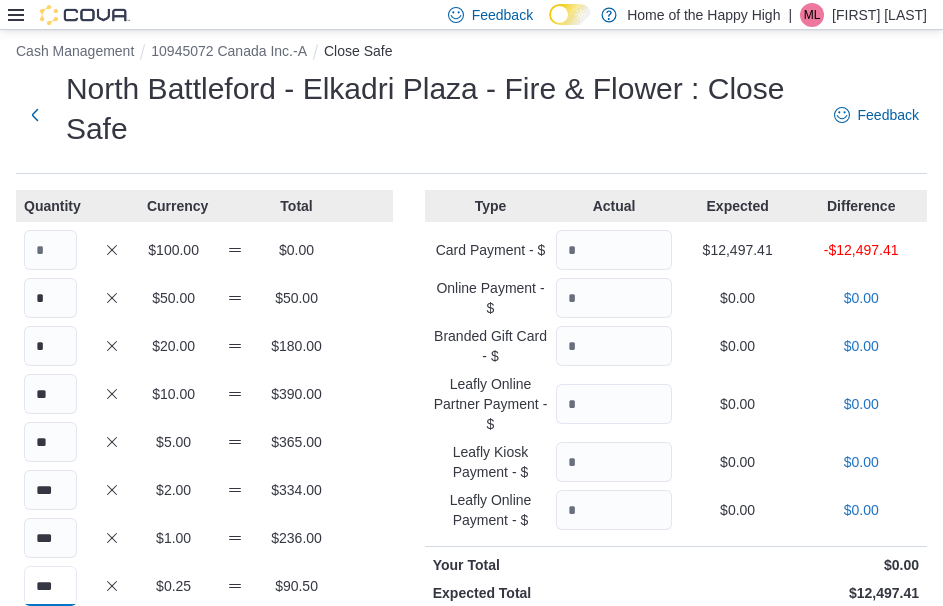 type on "***" 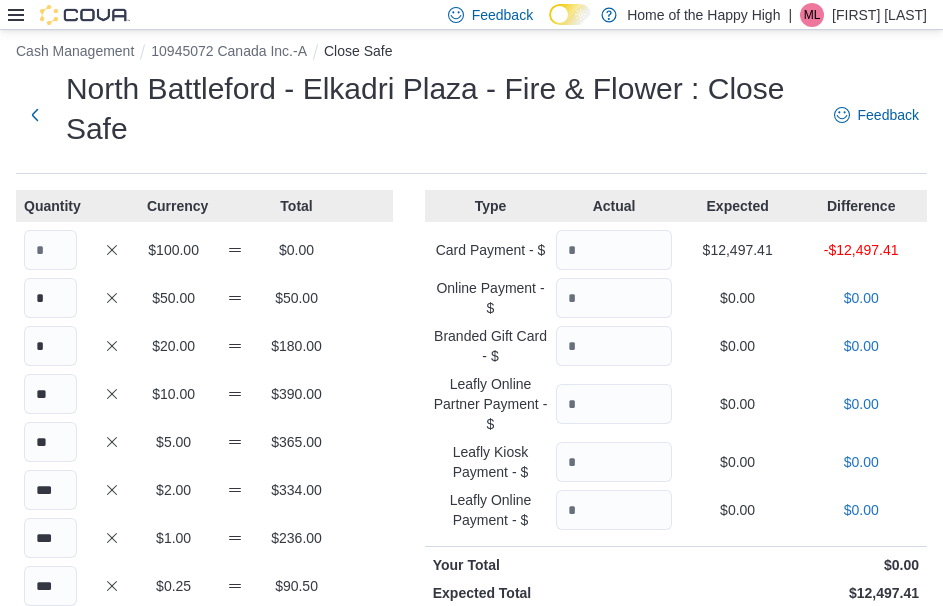 scroll, scrollTop: 323, scrollLeft: 0, axis: vertical 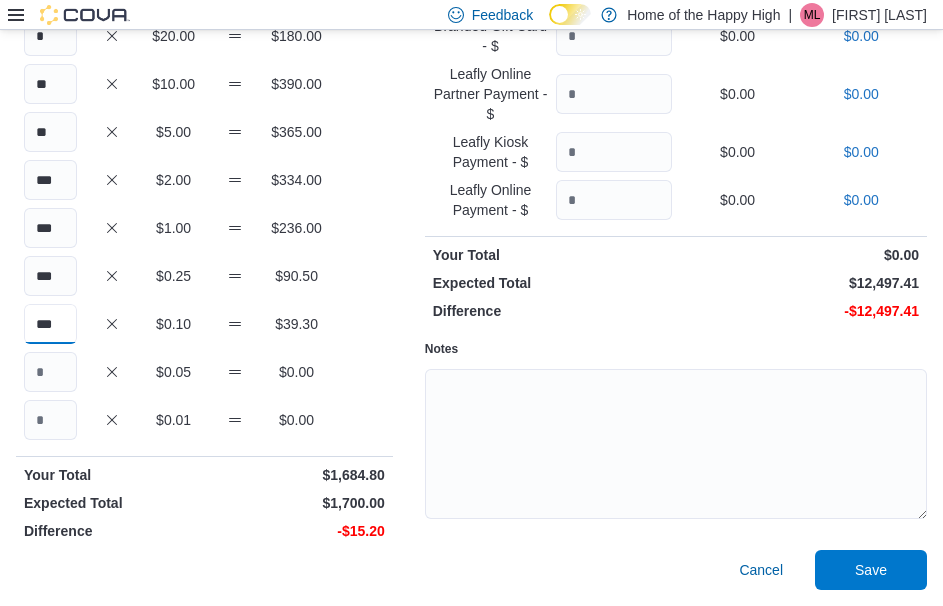 type on "***" 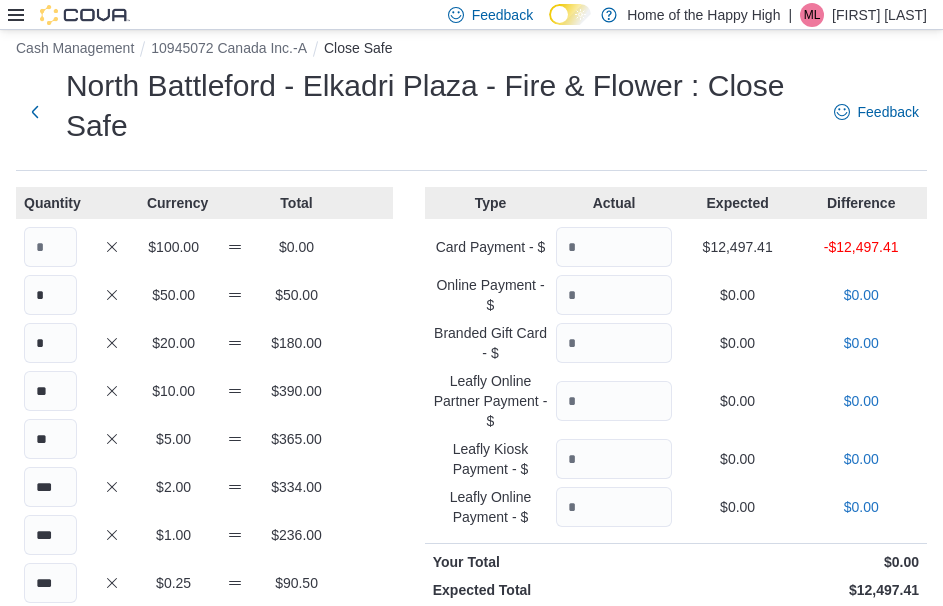 scroll, scrollTop: 0, scrollLeft: 0, axis: both 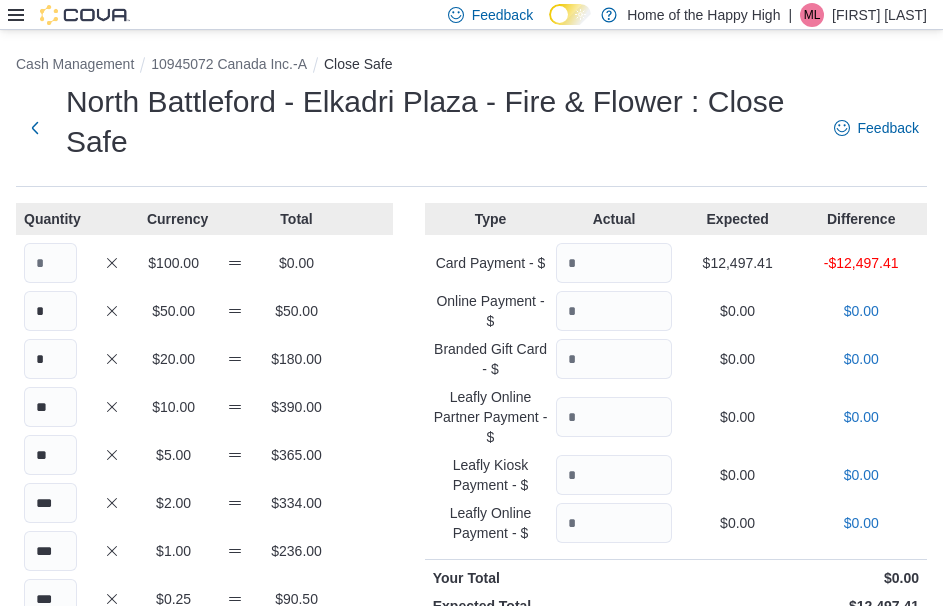 type on "***" 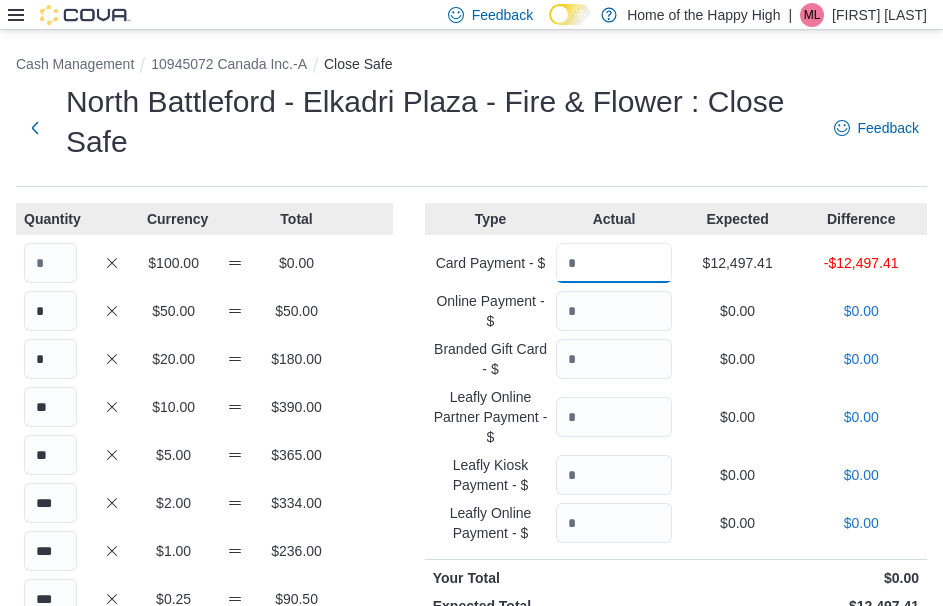 click at bounding box center [614, 263] 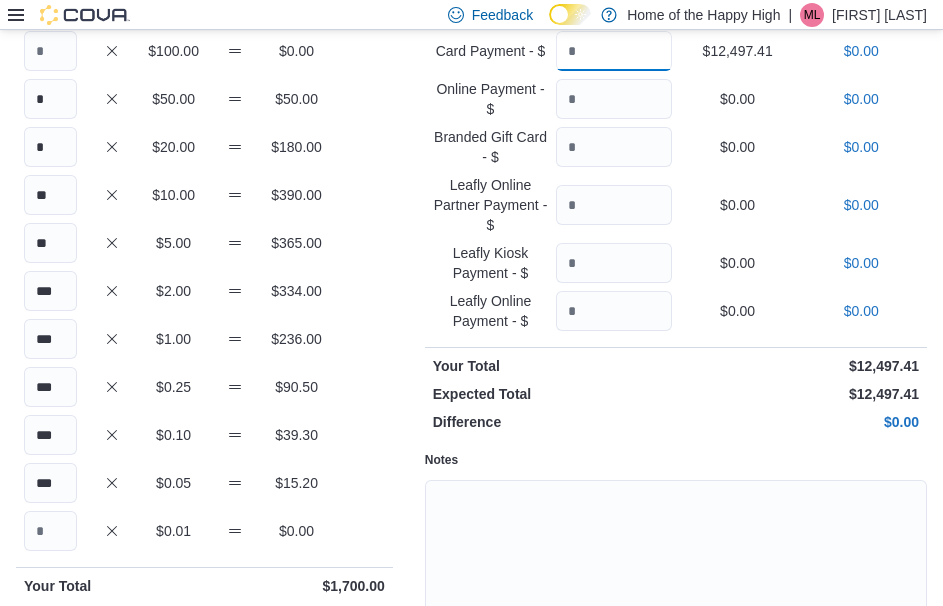 scroll, scrollTop: 323, scrollLeft: 0, axis: vertical 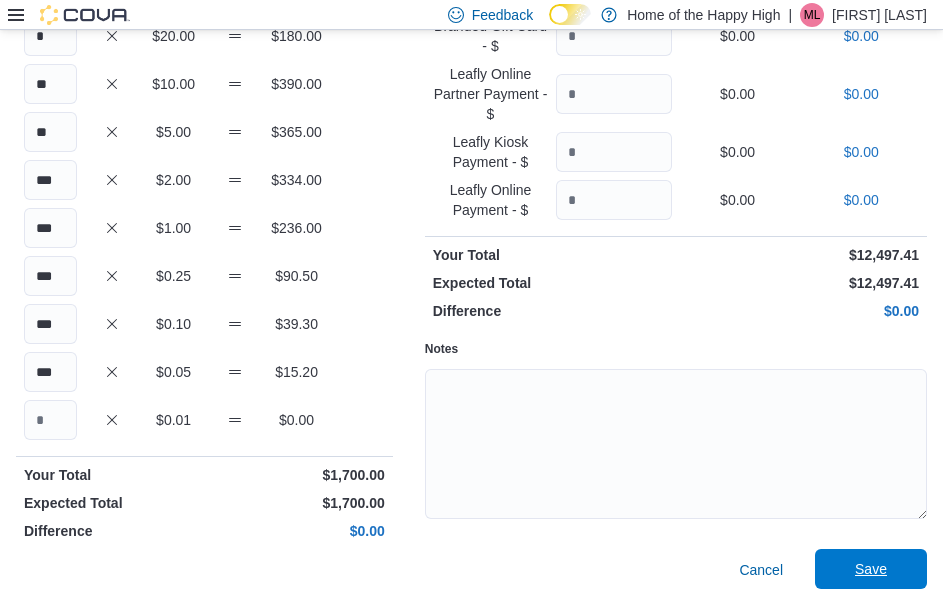 type on "********" 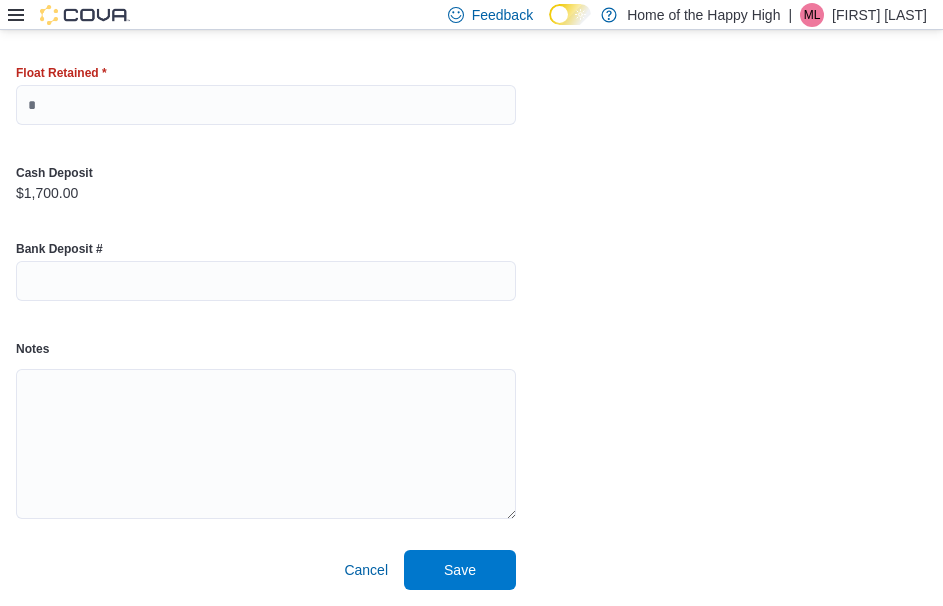 scroll, scrollTop: 186, scrollLeft: 0, axis: vertical 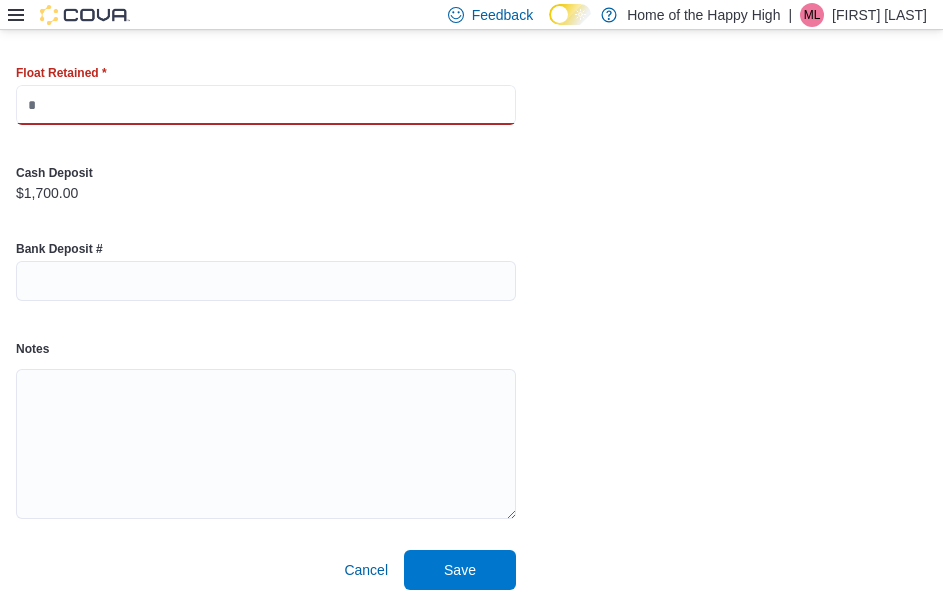 click at bounding box center (266, 105) 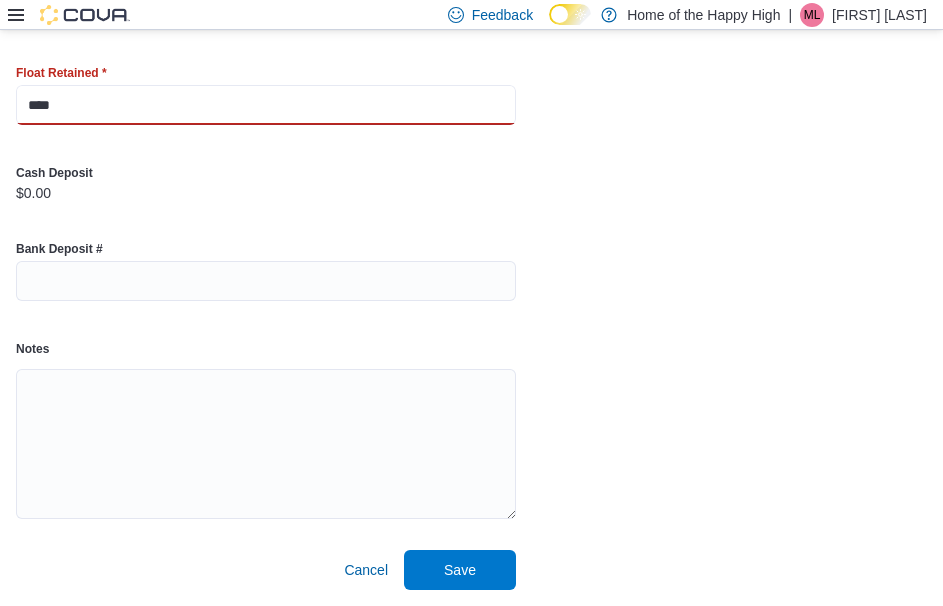 type on "****" 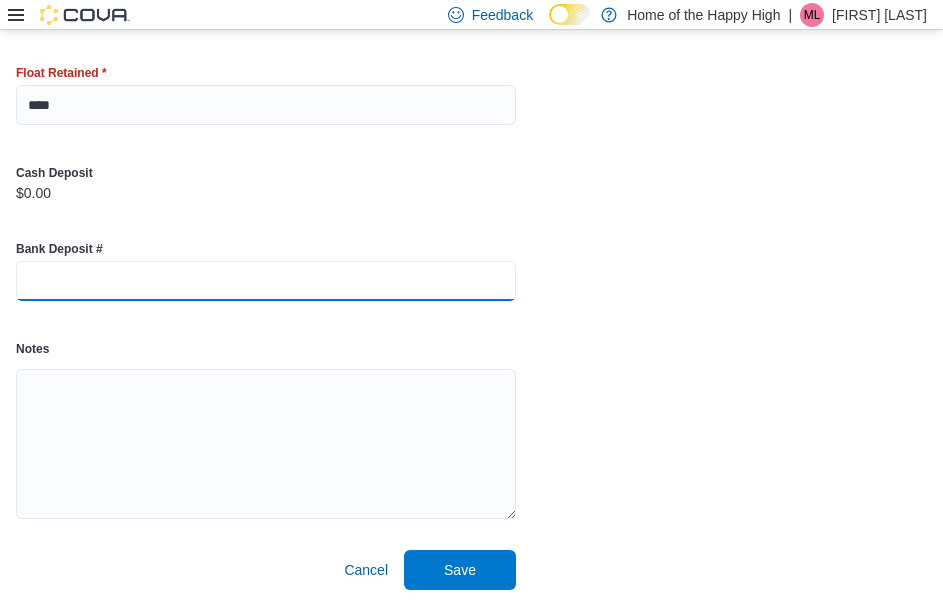 click at bounding box center (266, 281) 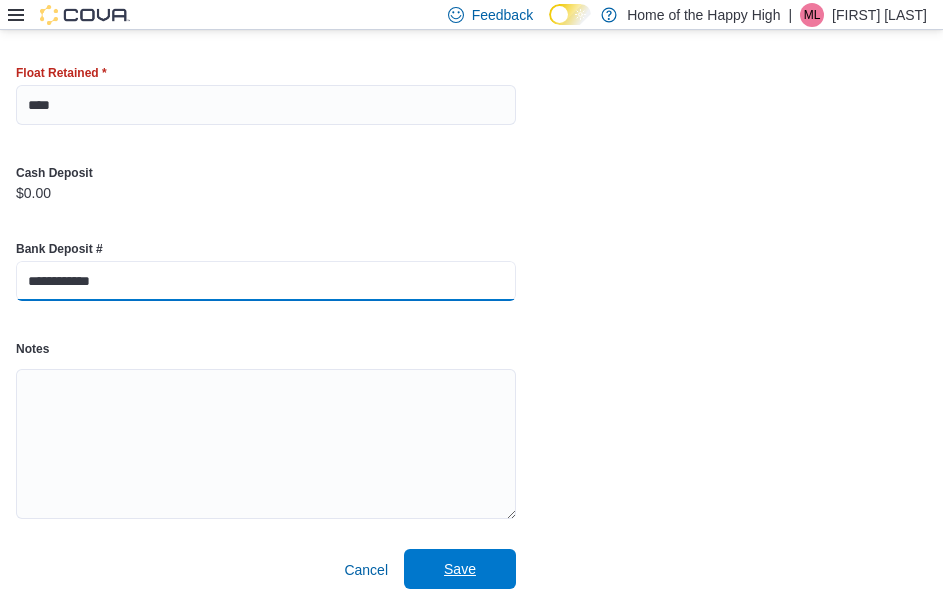 type on "**********" 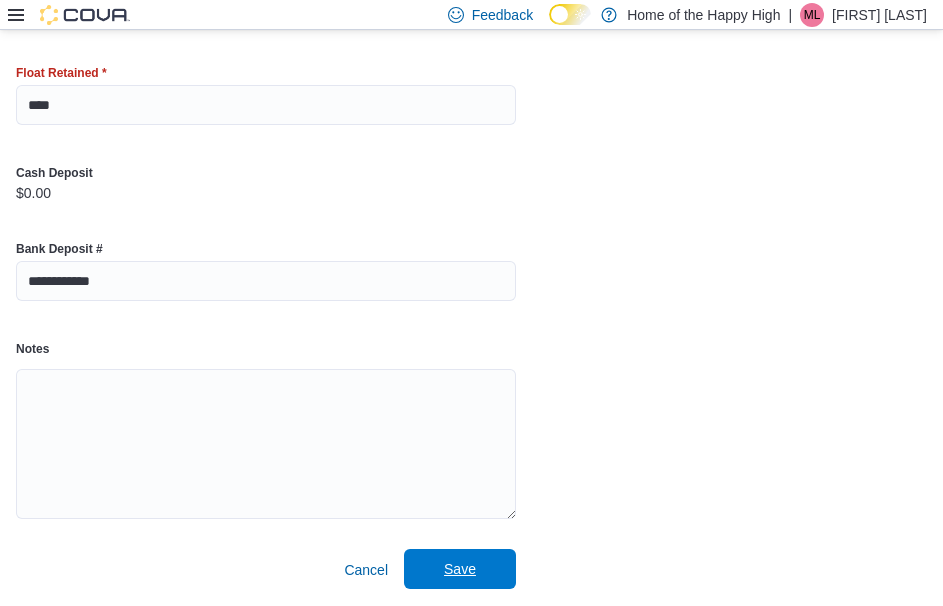 click on "Save" at bounding box center (460, 569) 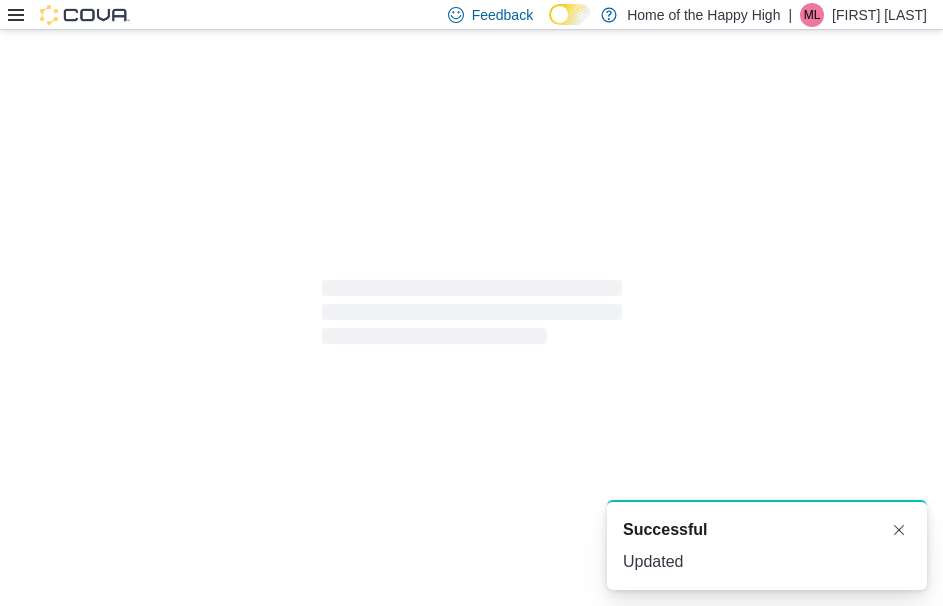 scroll, scrollTop: 5, scrollLeft: 0, axis: vertical 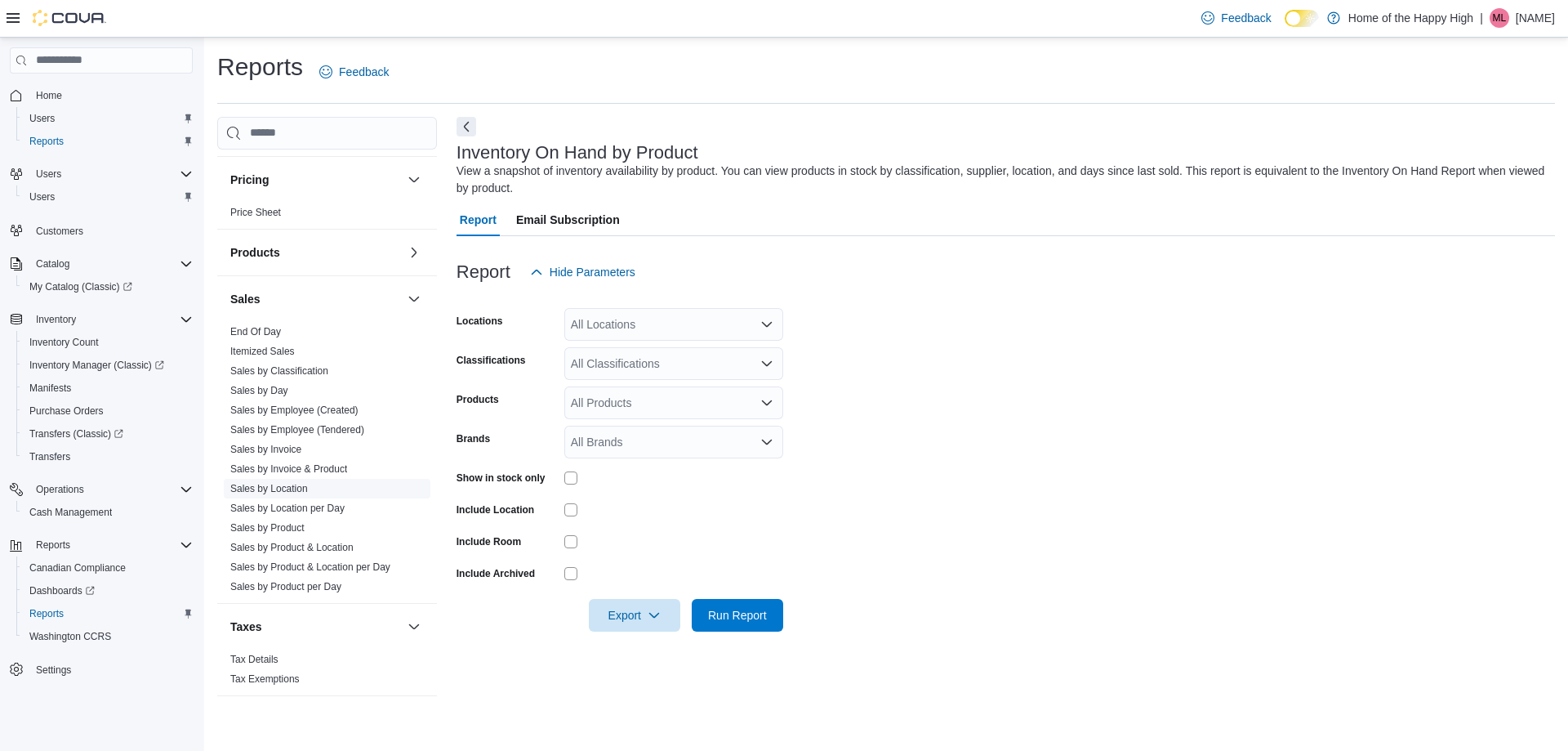 click on "Sales by Location" at bounding box center (269, 489) 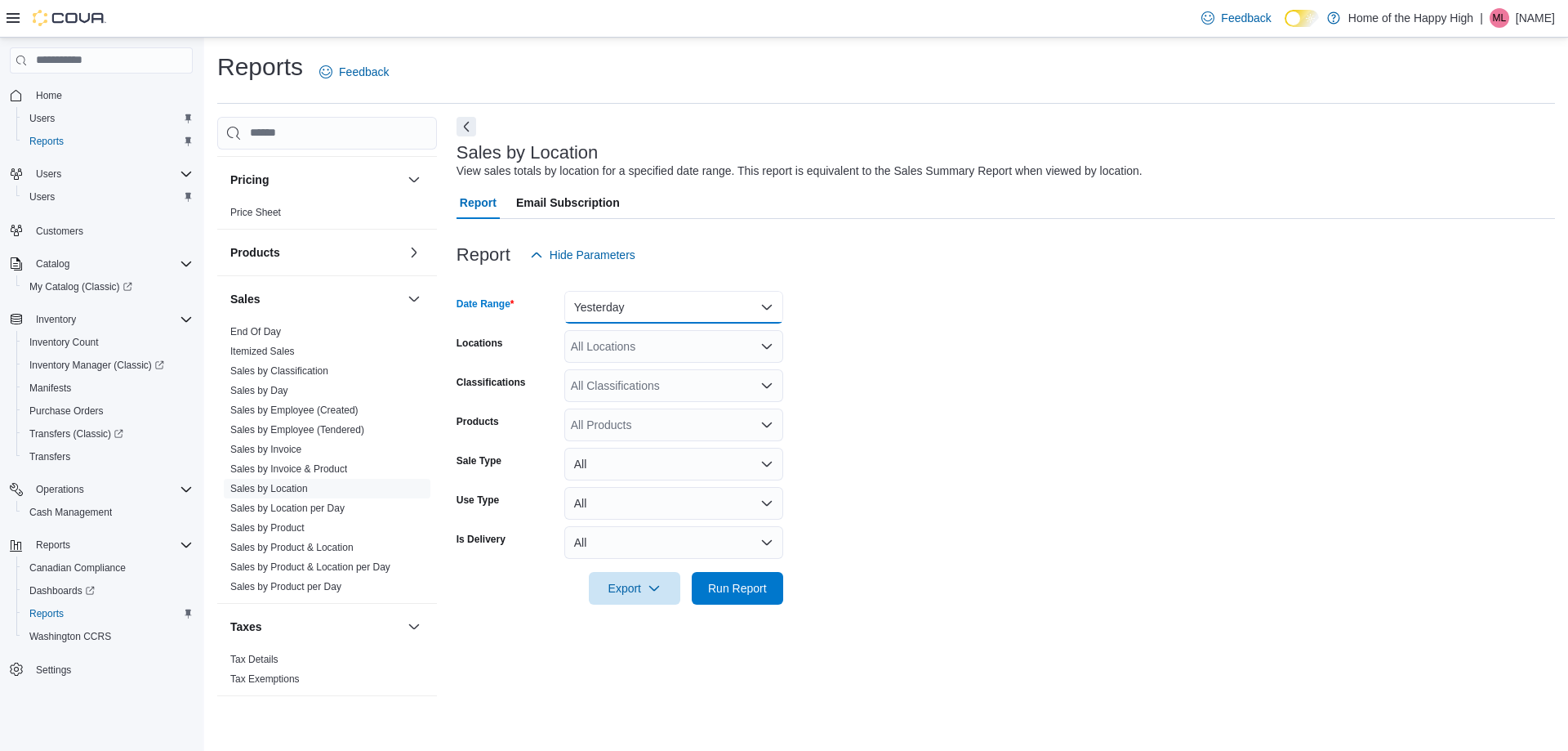click on "Yesterday" at bounding box center (674, 307) 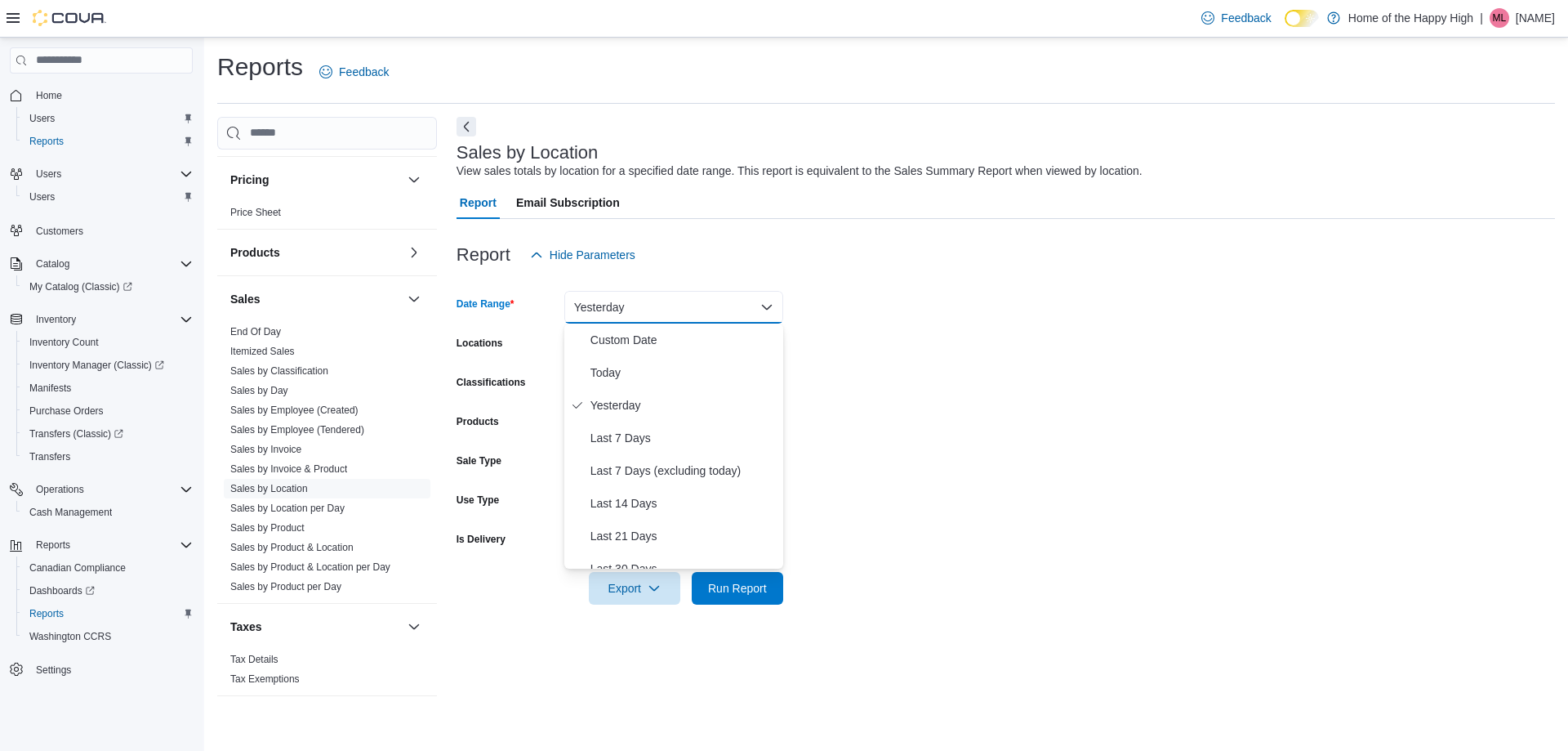 type 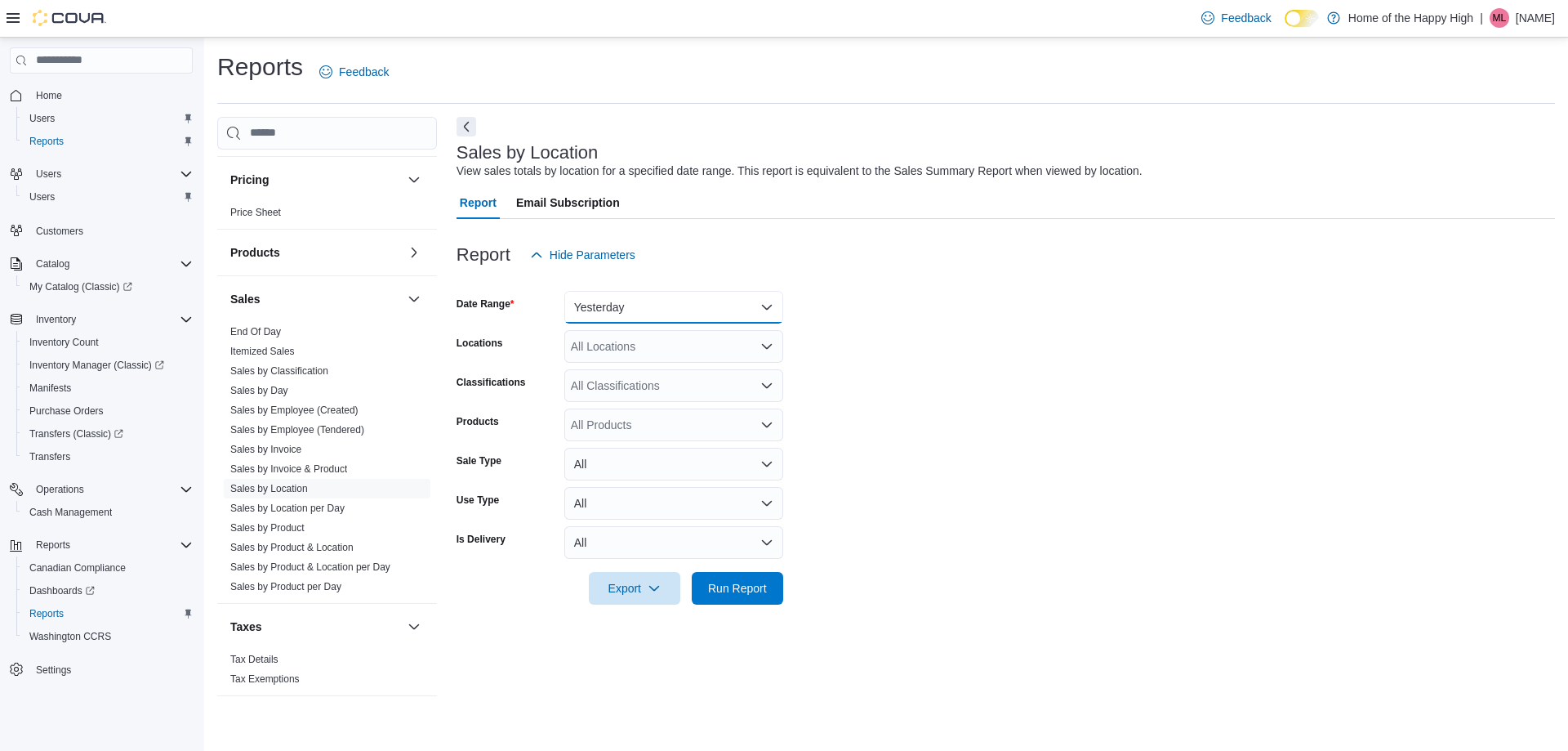 click on "Yesterday" at bounding box center [674, 307] 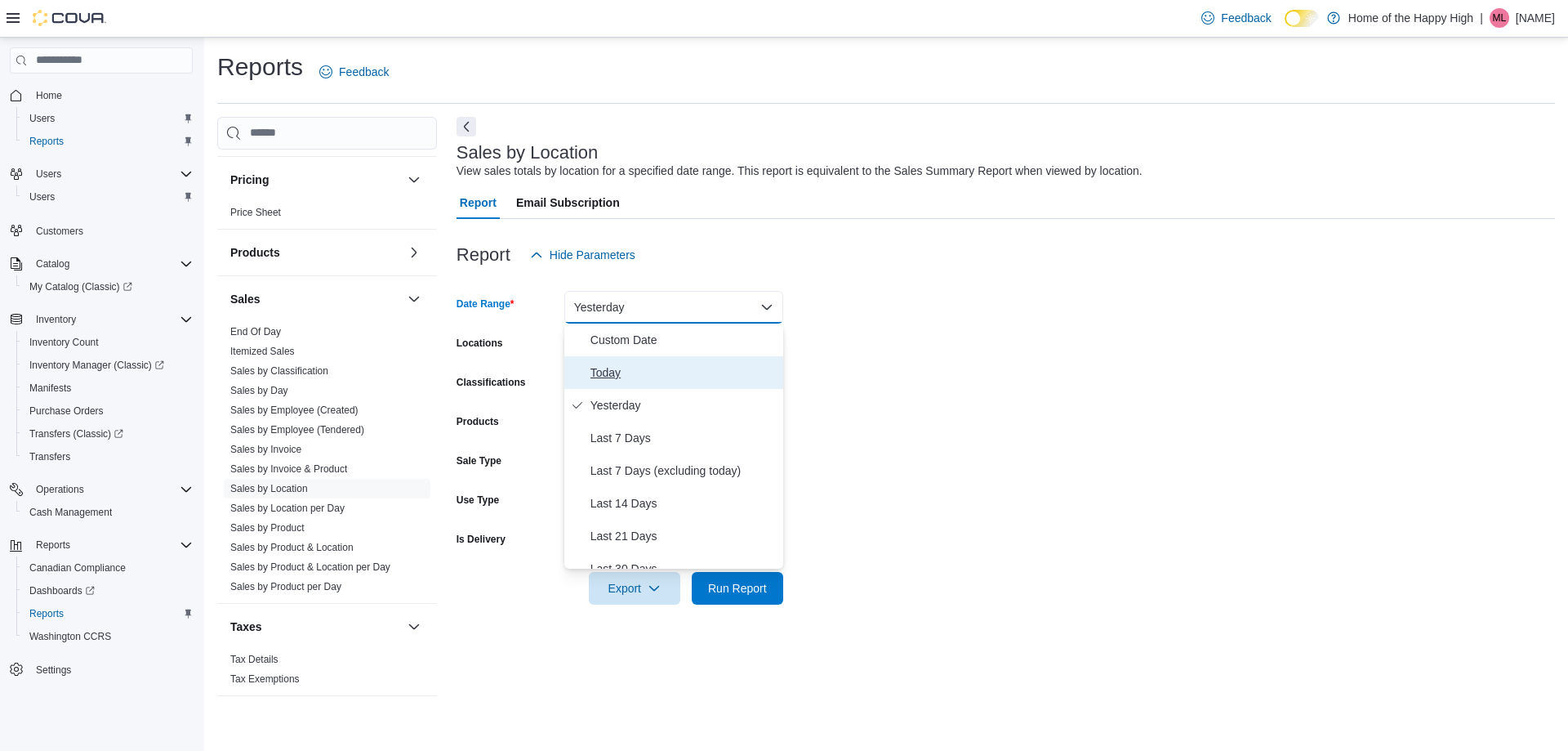 click on "Today" at bounding box center [684, 373] 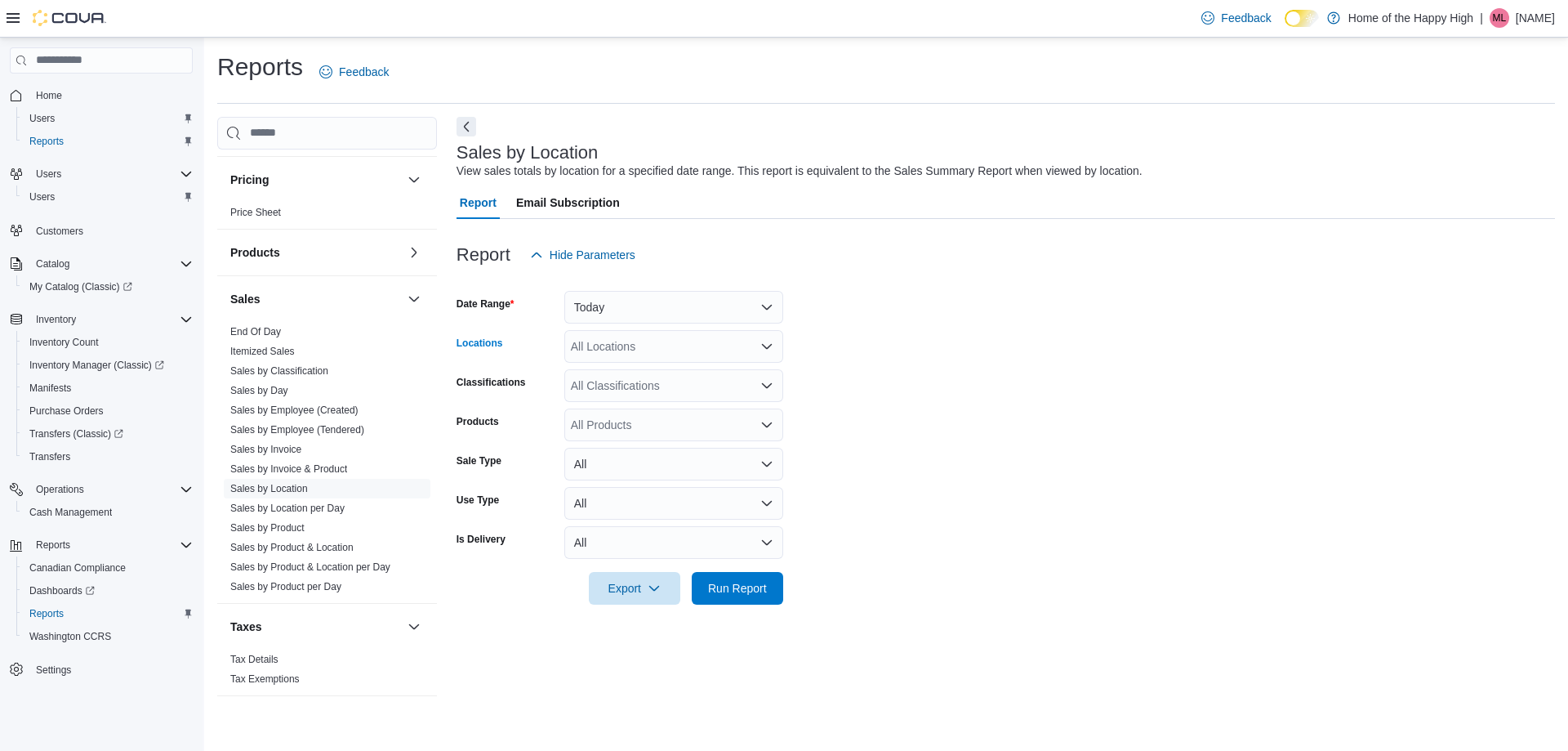 click on "All Locations" at bounding box center [674, 346] 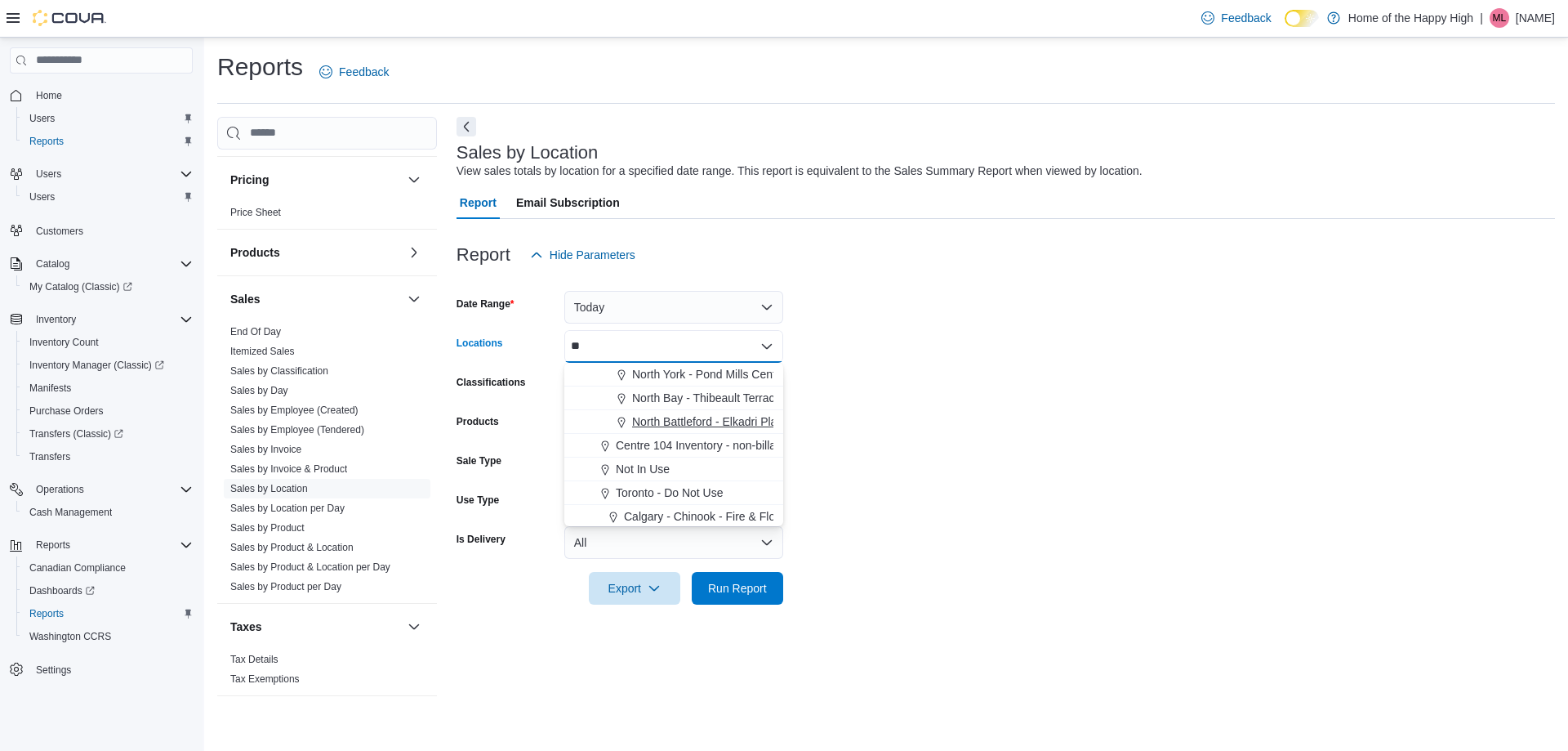 type on "**" 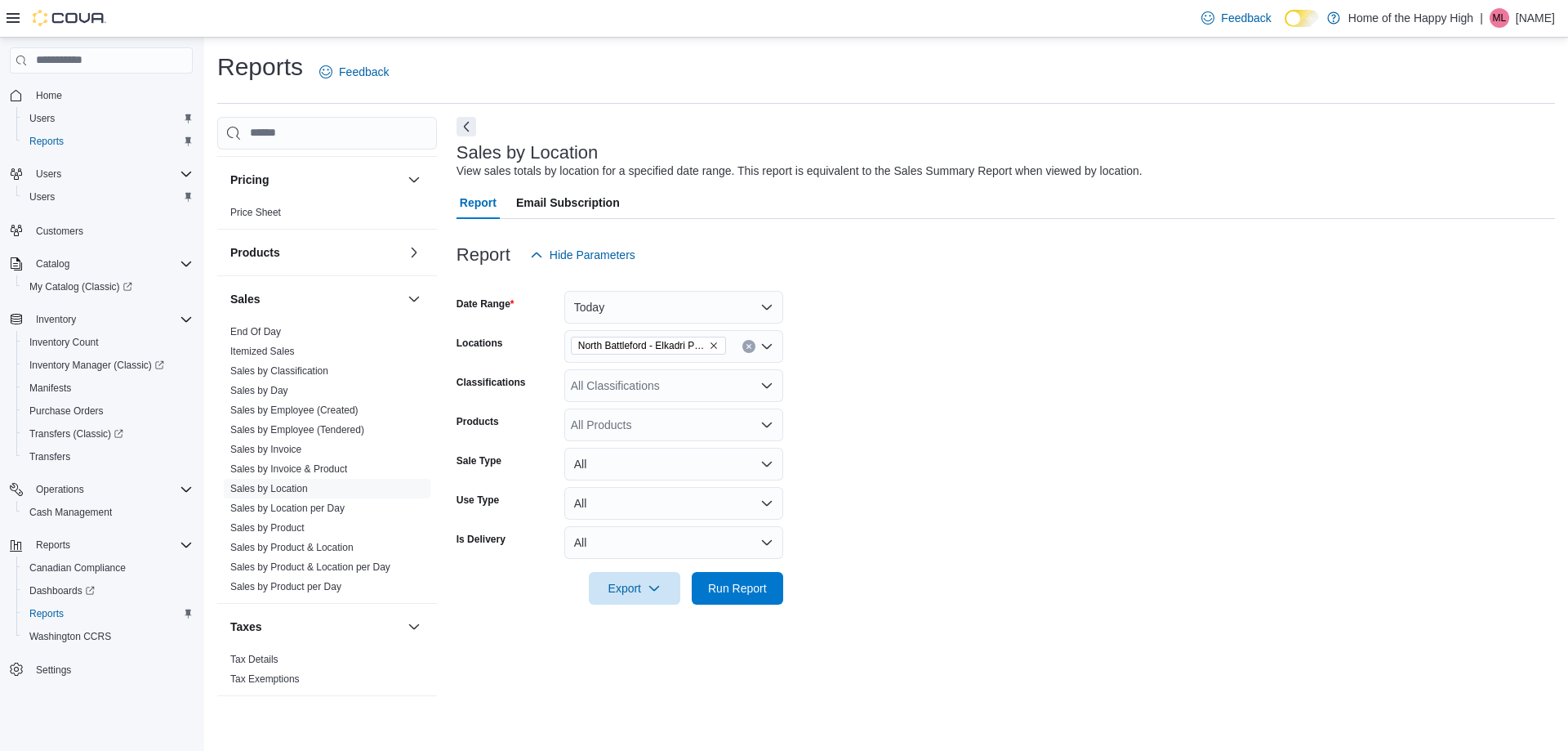 click on "Date Range Today Locations North Battleford - Elkadri Plaza - Fire & Flower Classifications All Classifications Products All Products Sale Type All Use Type All Is Delivery All Export  Run Report" at bounding box center [1005, 438] 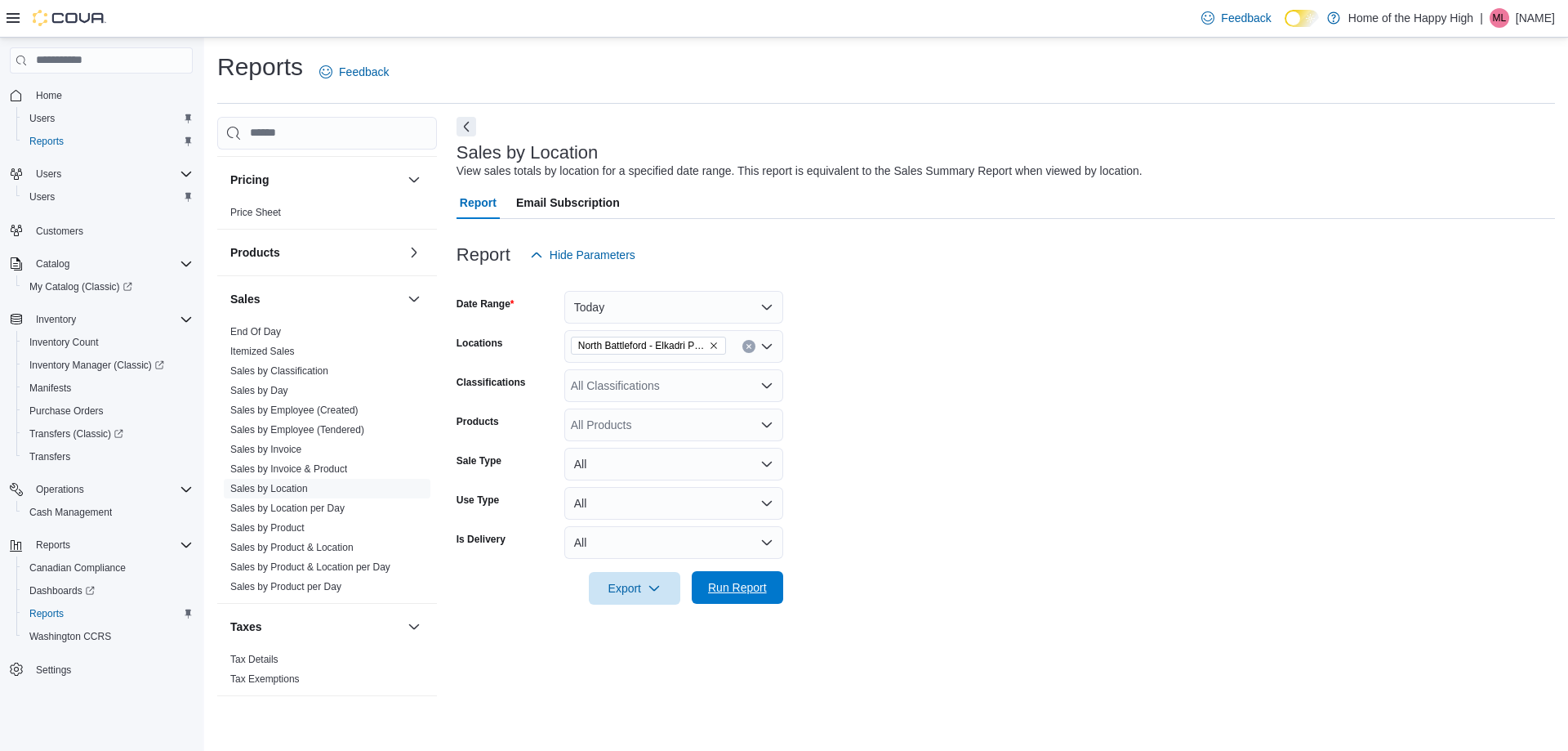click on "Run Report" at bounding box center [737, 588] 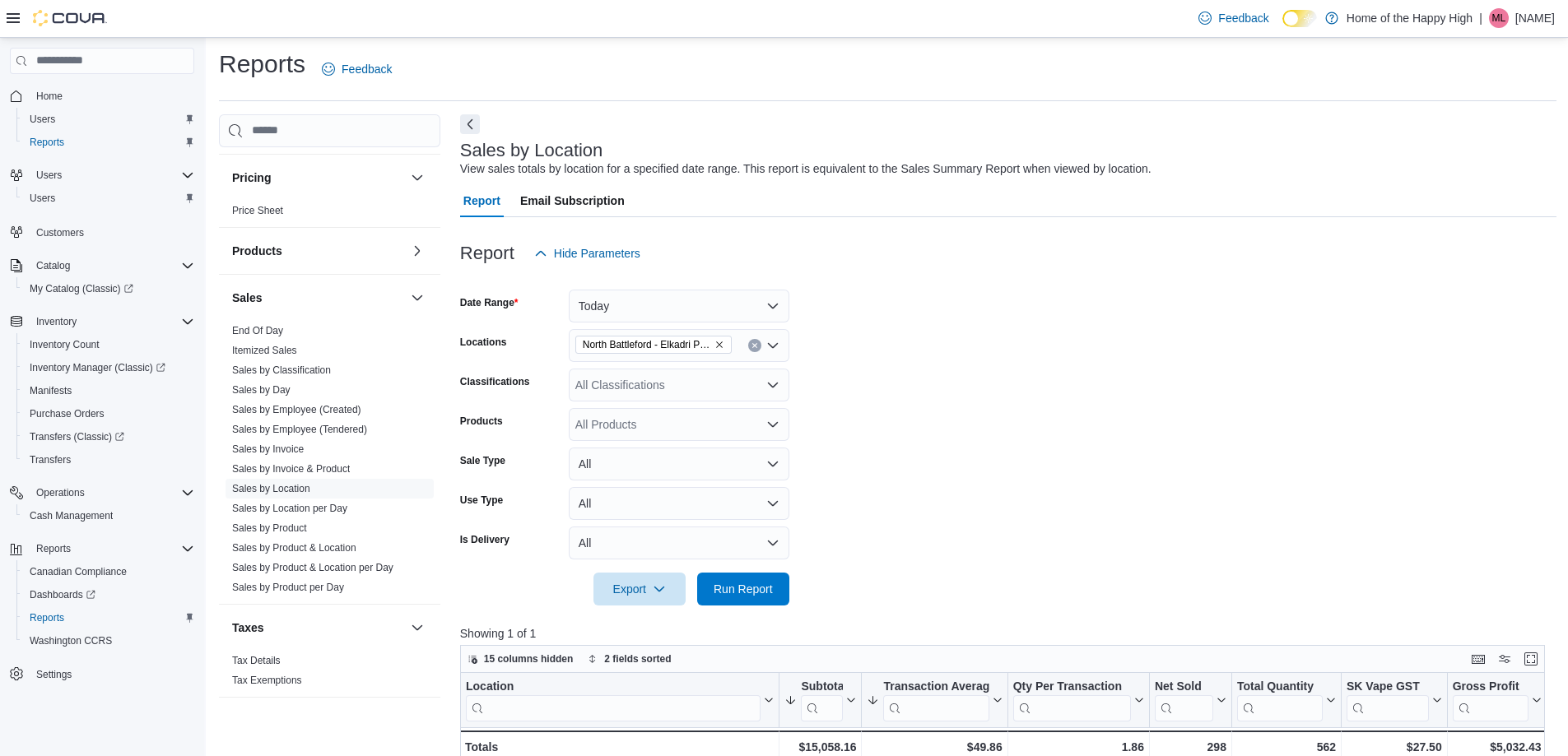 scroll, scrollTop: 0, scrollLeft: 0, axis: both 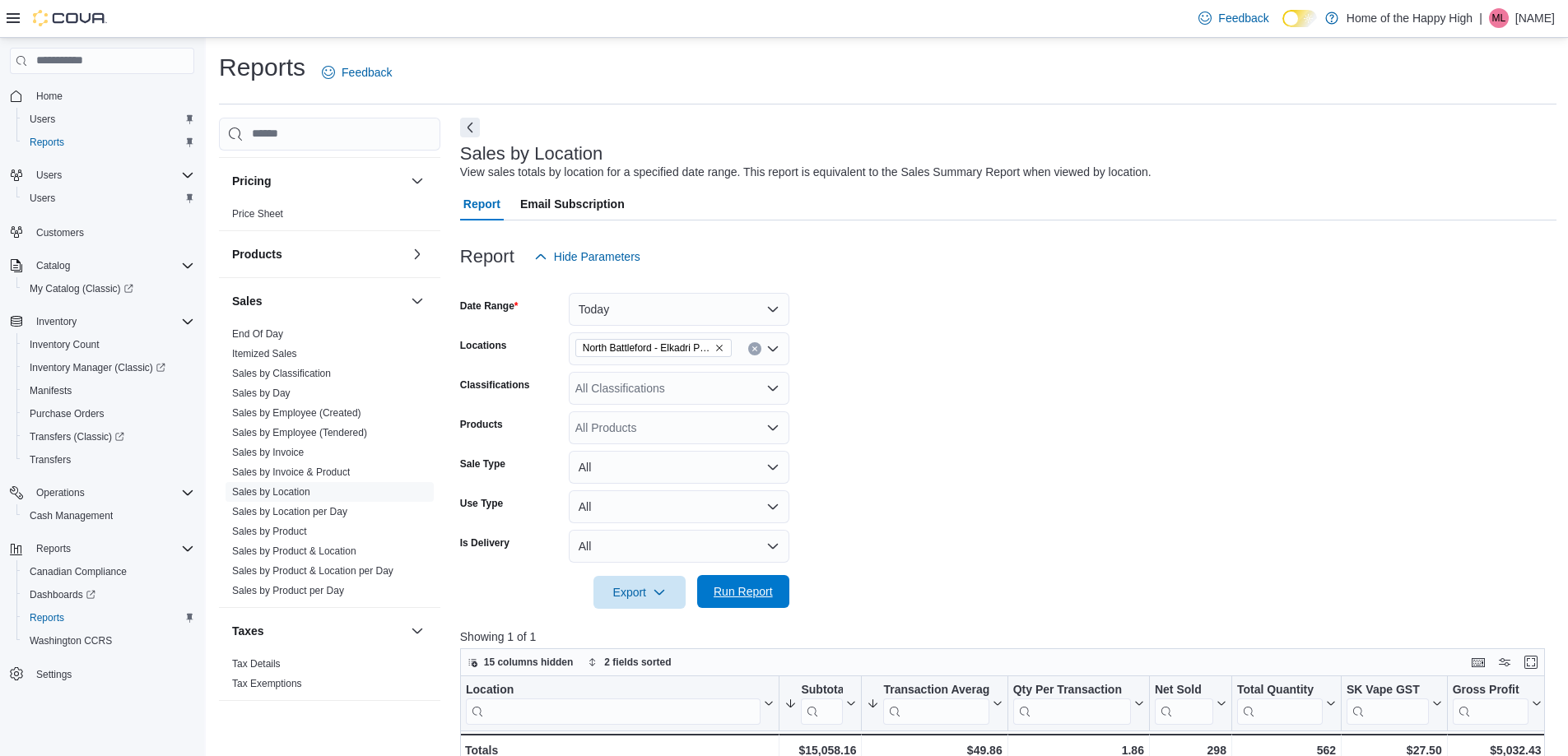 click on "Run Report" at bounding box center [743, 591] 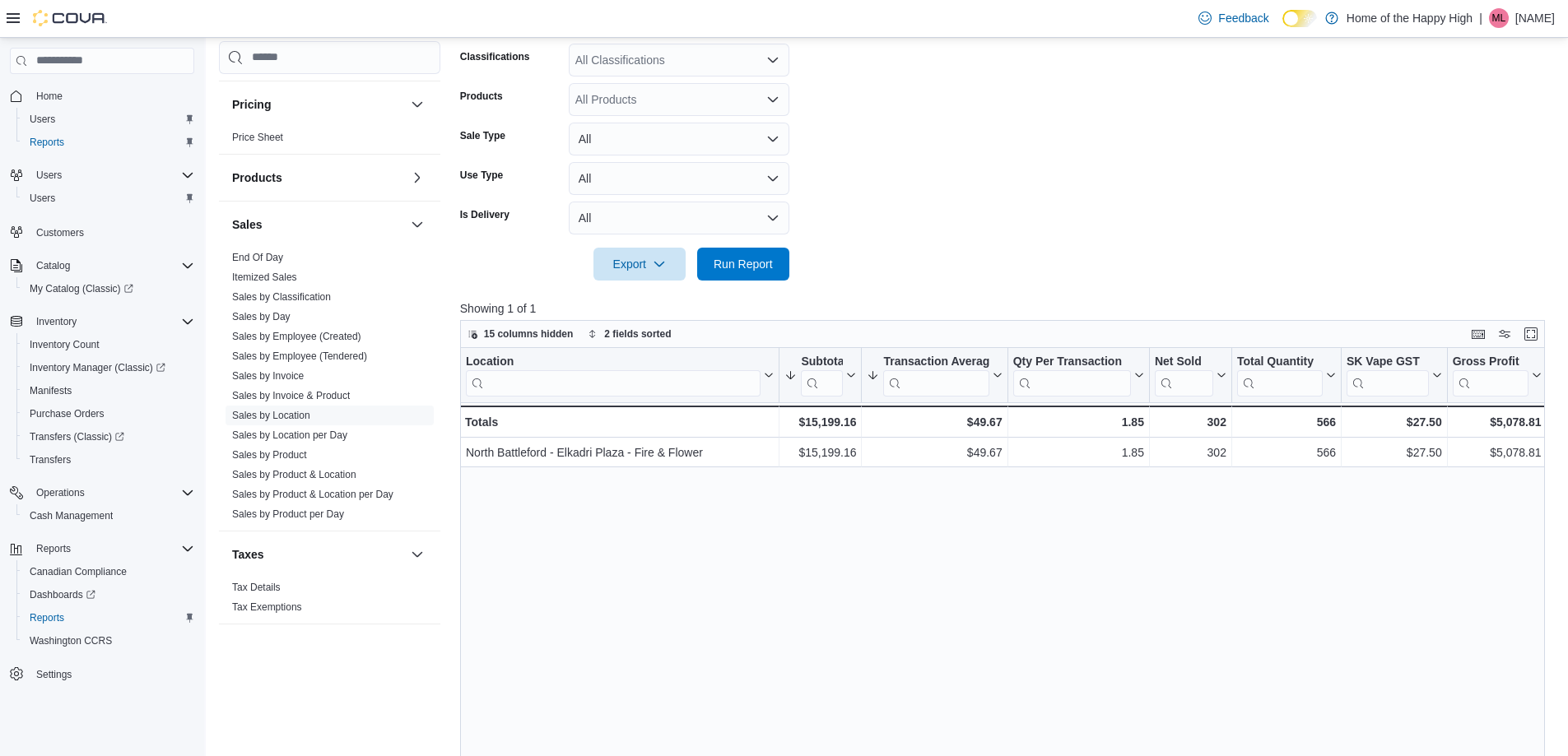 scroll, scrollTop: 329, scrollLeft: 0, axis: vertical 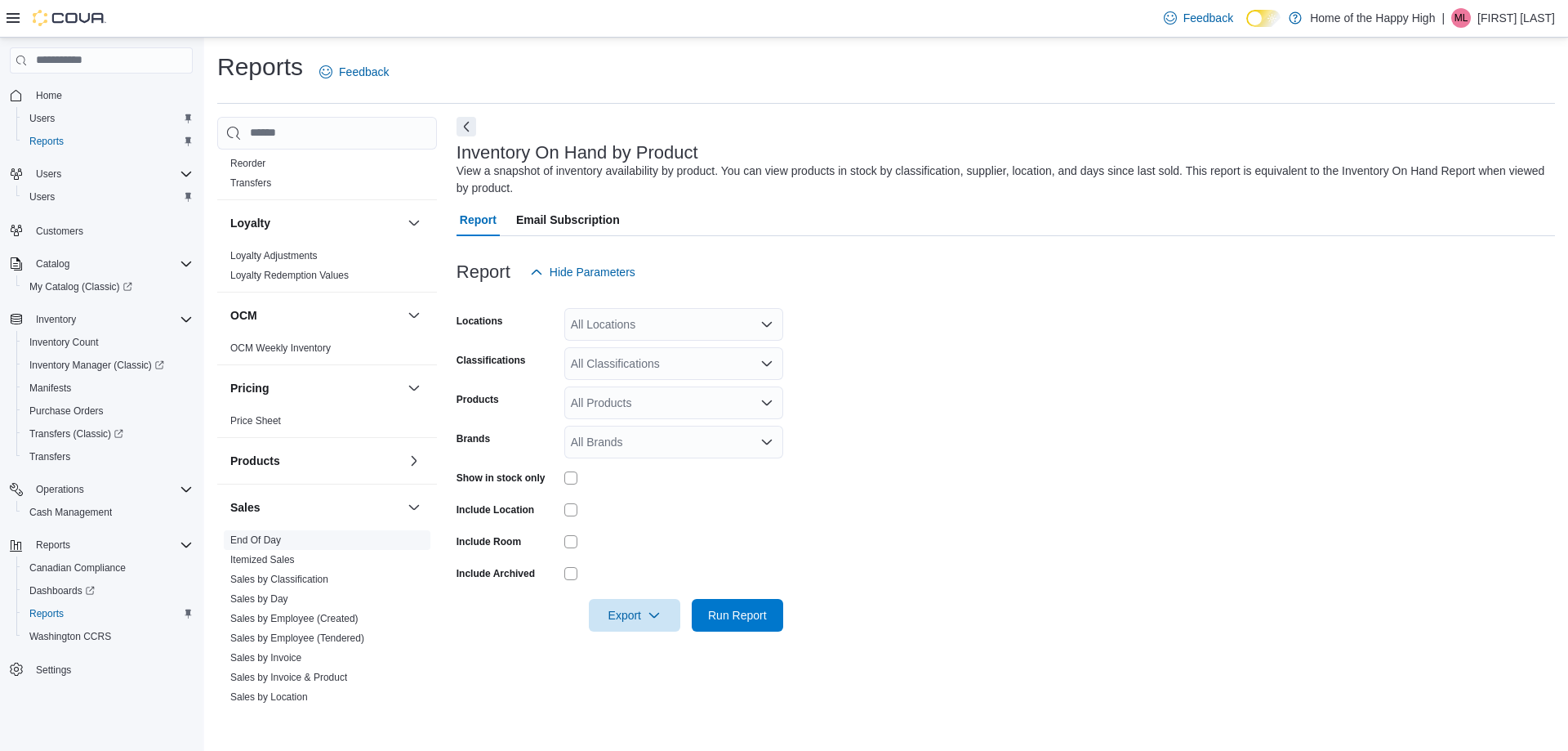 click on "End Of Day" at bounding box center (256, 540) 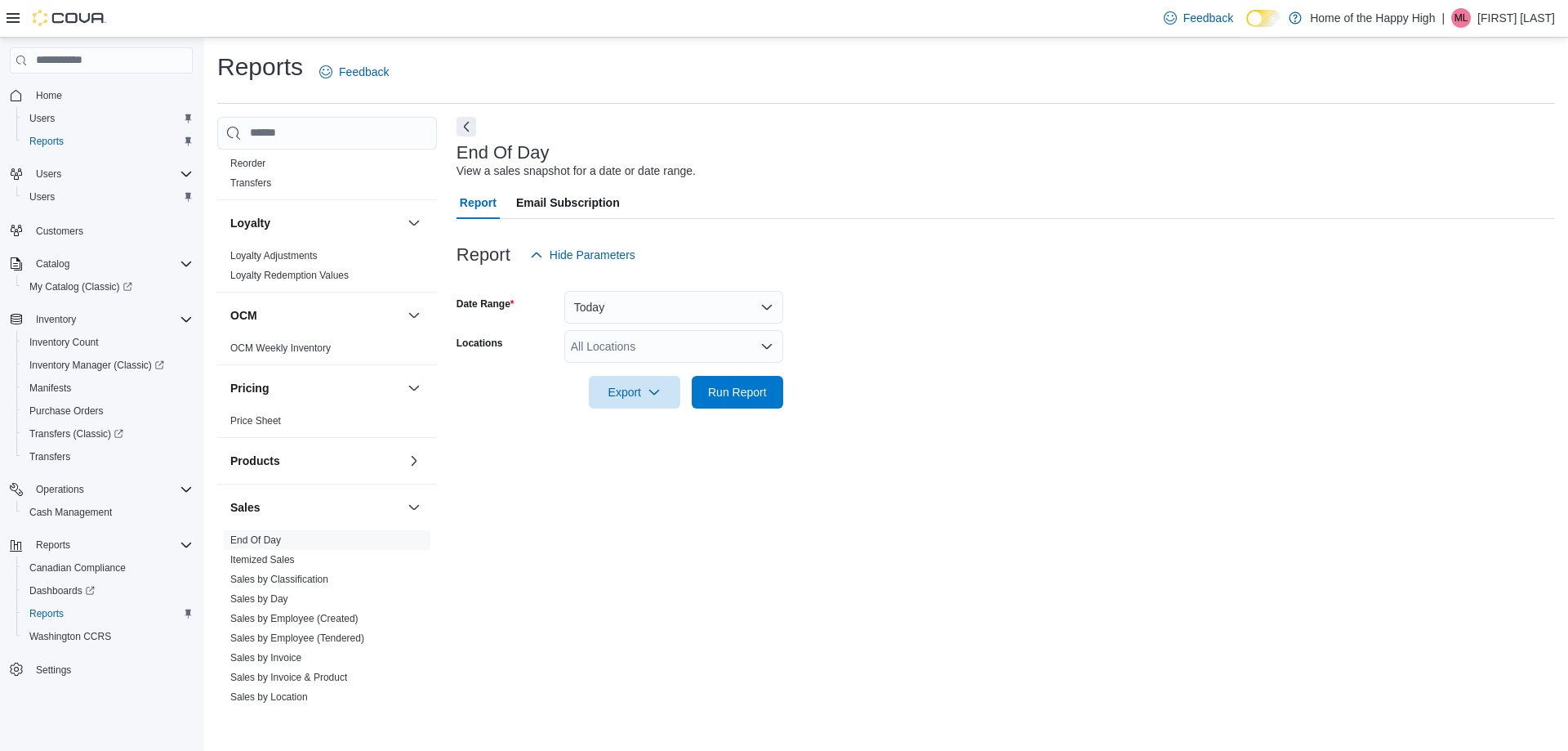 click on "All Locations" at bounding box center [674, 346] 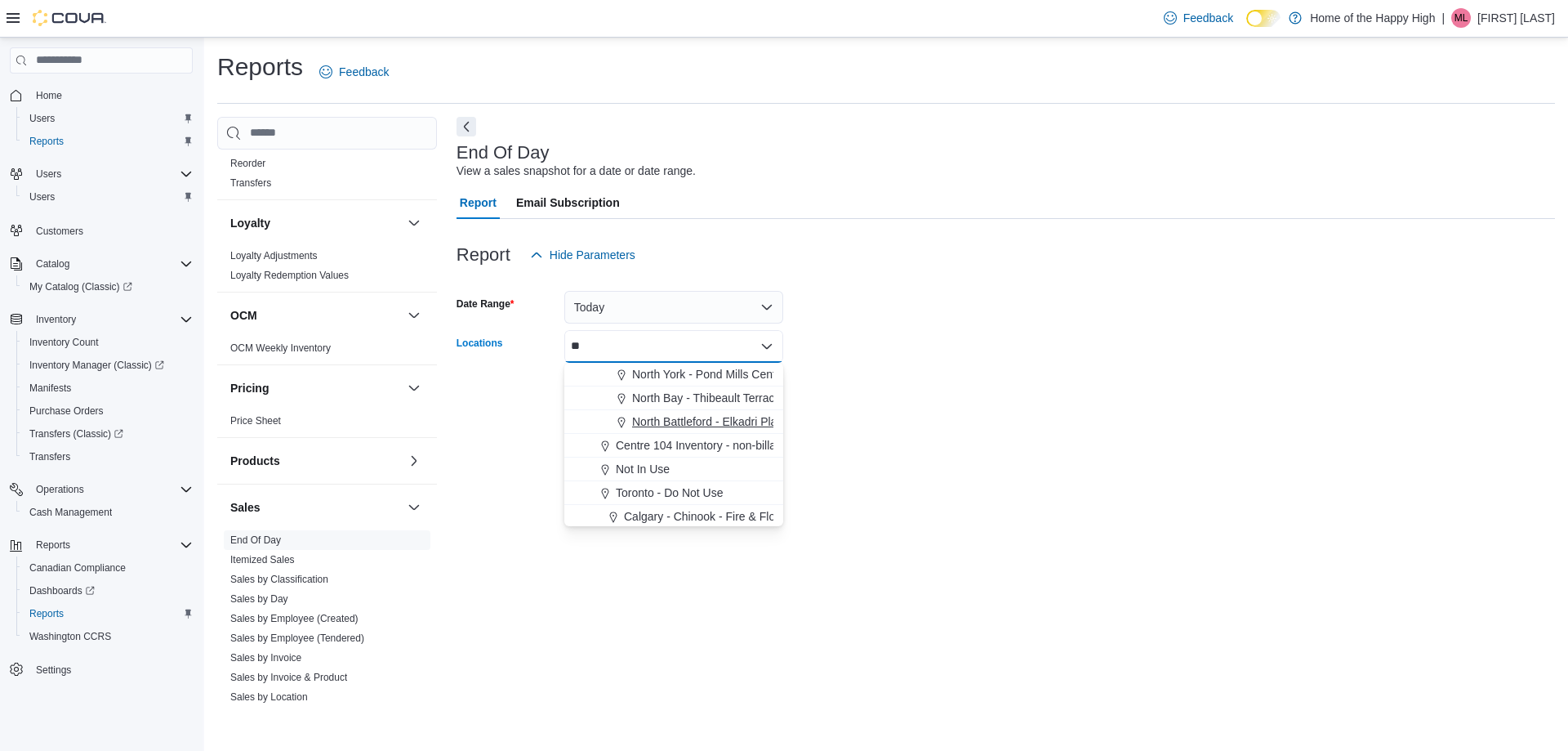 type on "**" 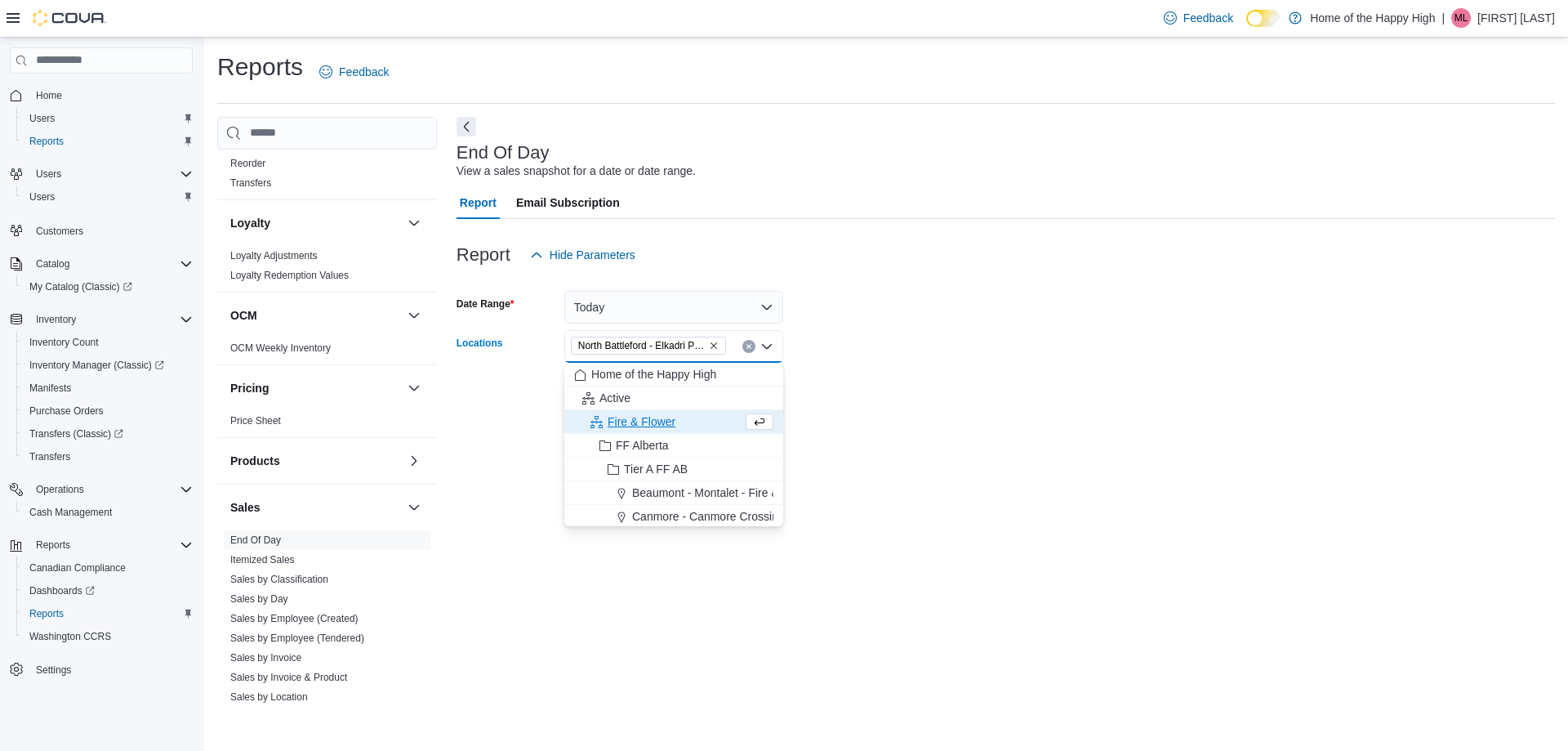 drag, startPoint x: 858, startPoint y: 418, endPoint x: 795, endPoint y: 422, distance: 63.12686 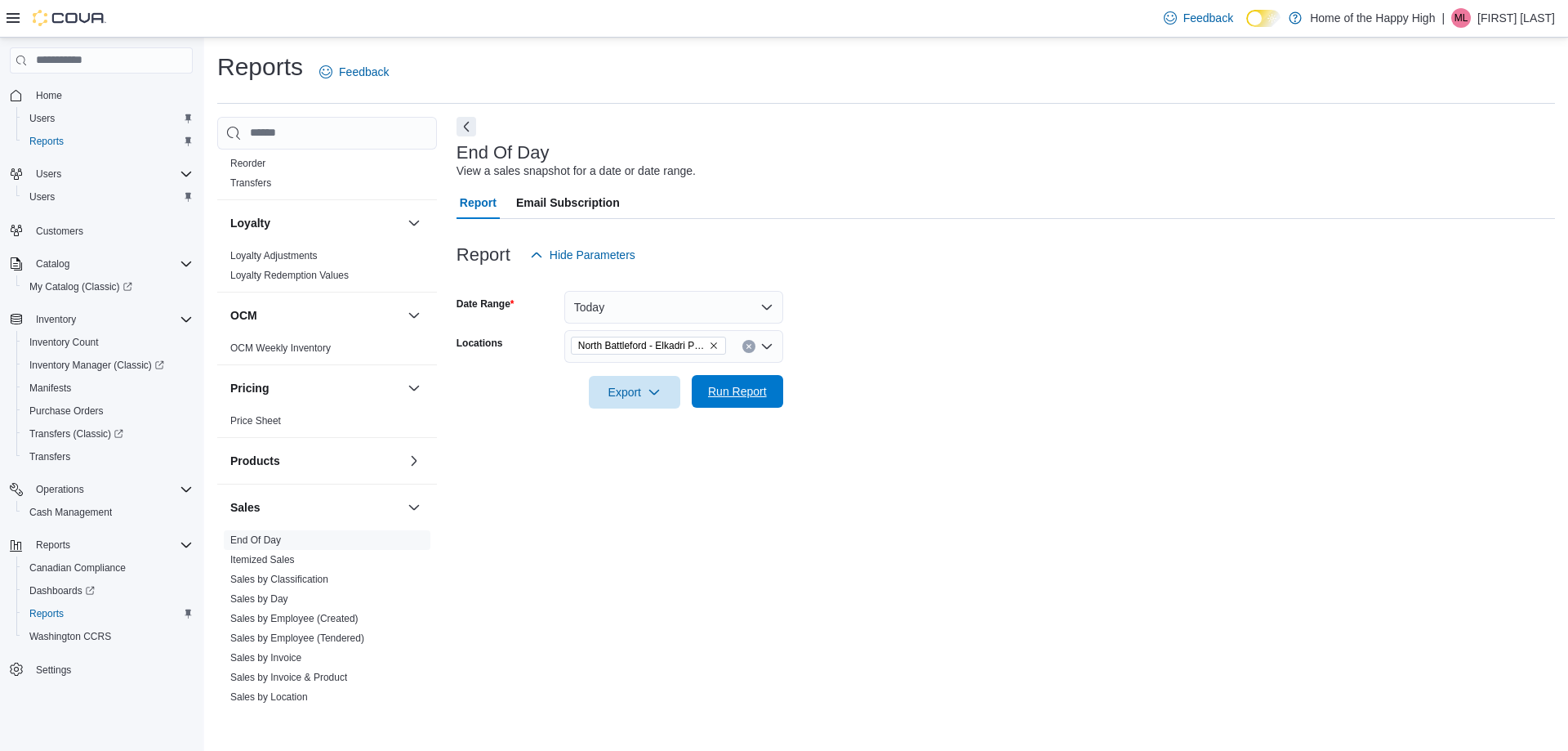 click on "Run Report" at bounding box center [737, 391] 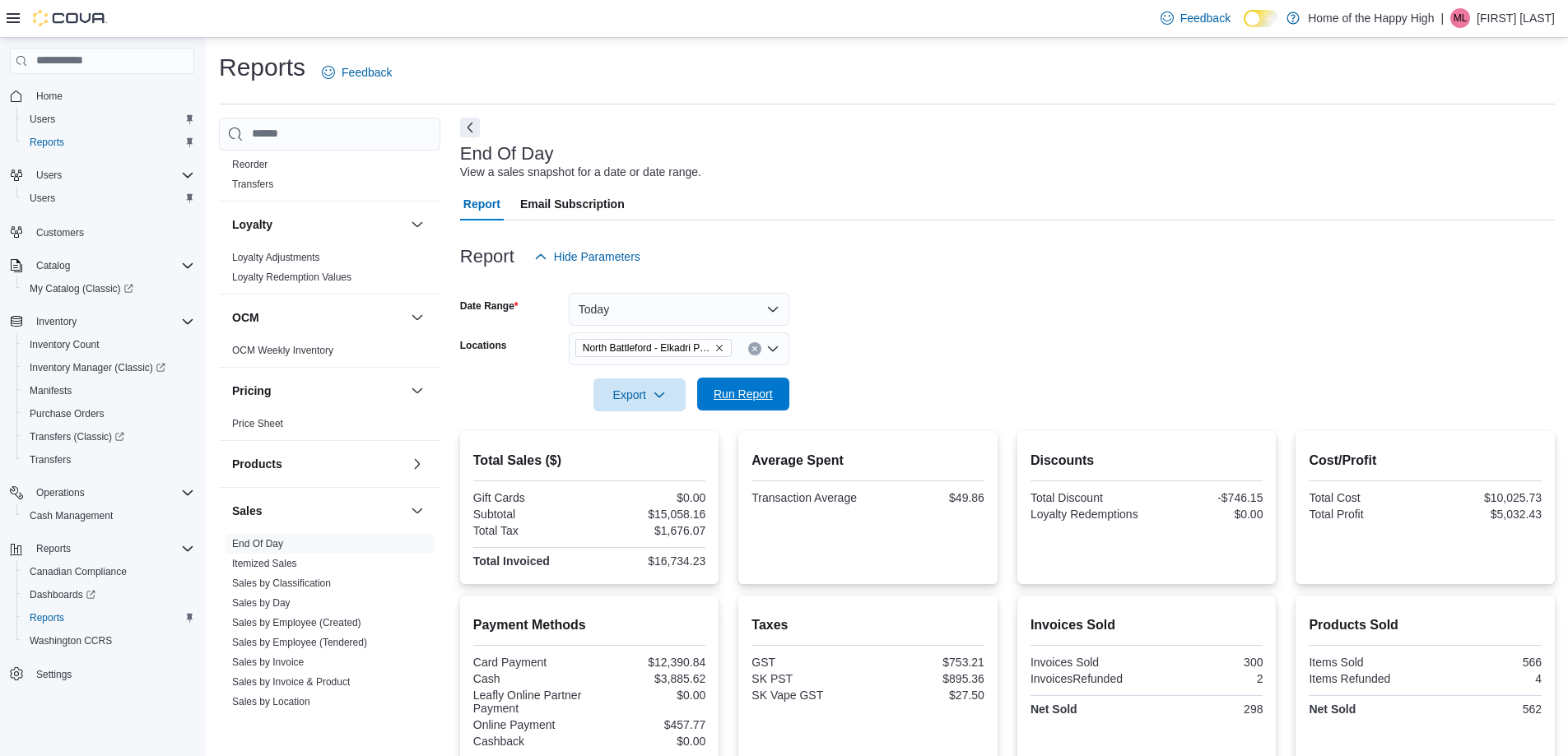 click on "Run Report" at bounding box center [743, 394] 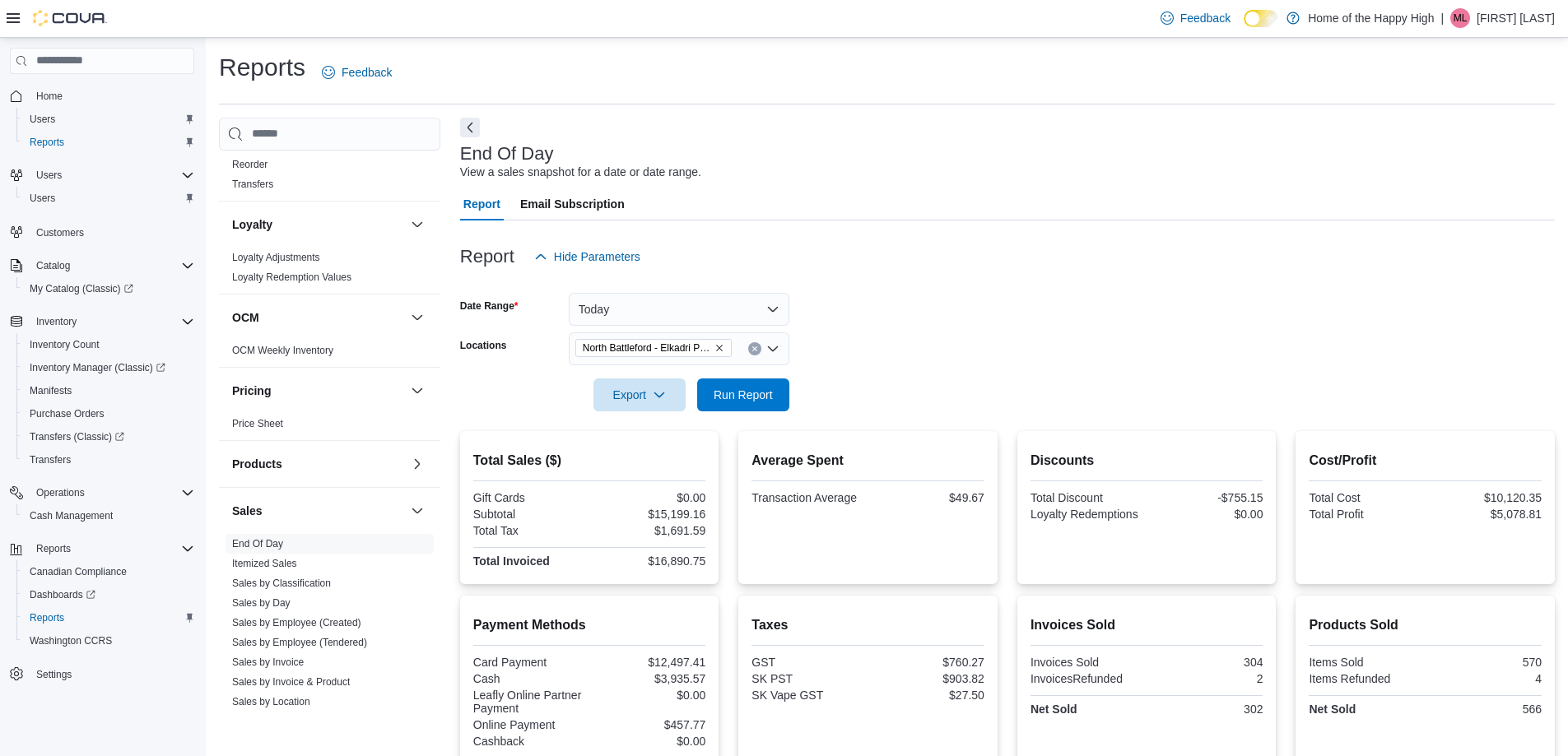 scroll, scrollTop: 658, scrollLeft: 0, axis: vertical 